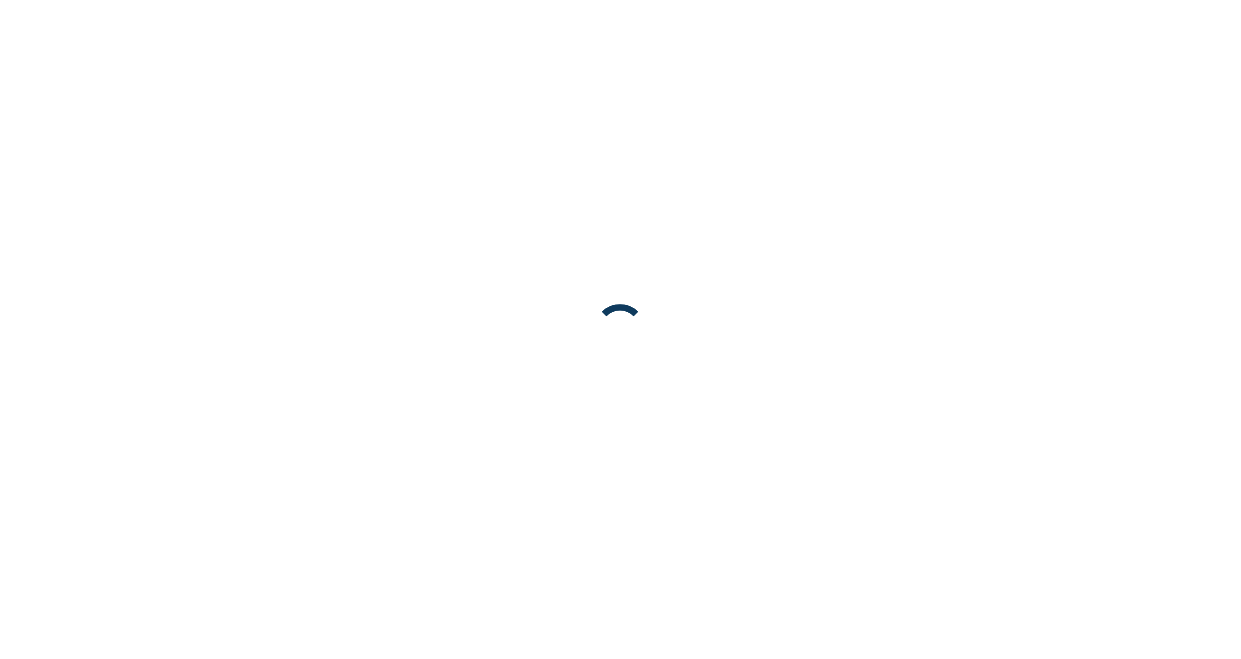 scroll, scrollTop: 0, scrollLeft: 0, axis: both 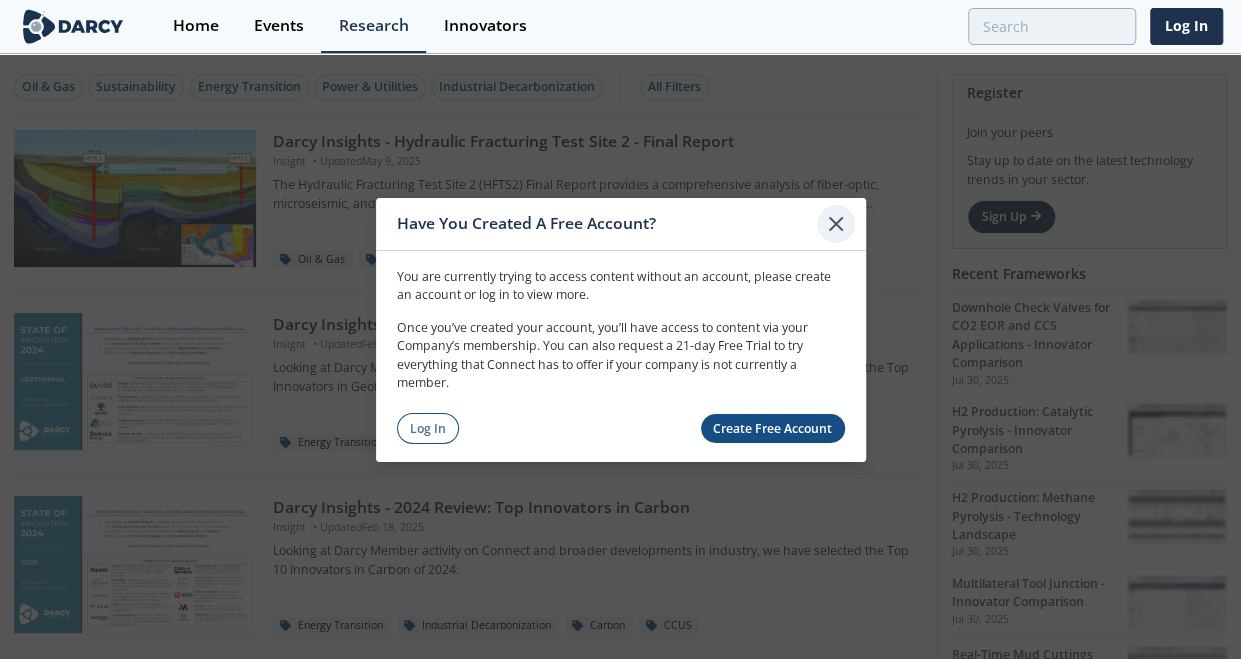 click 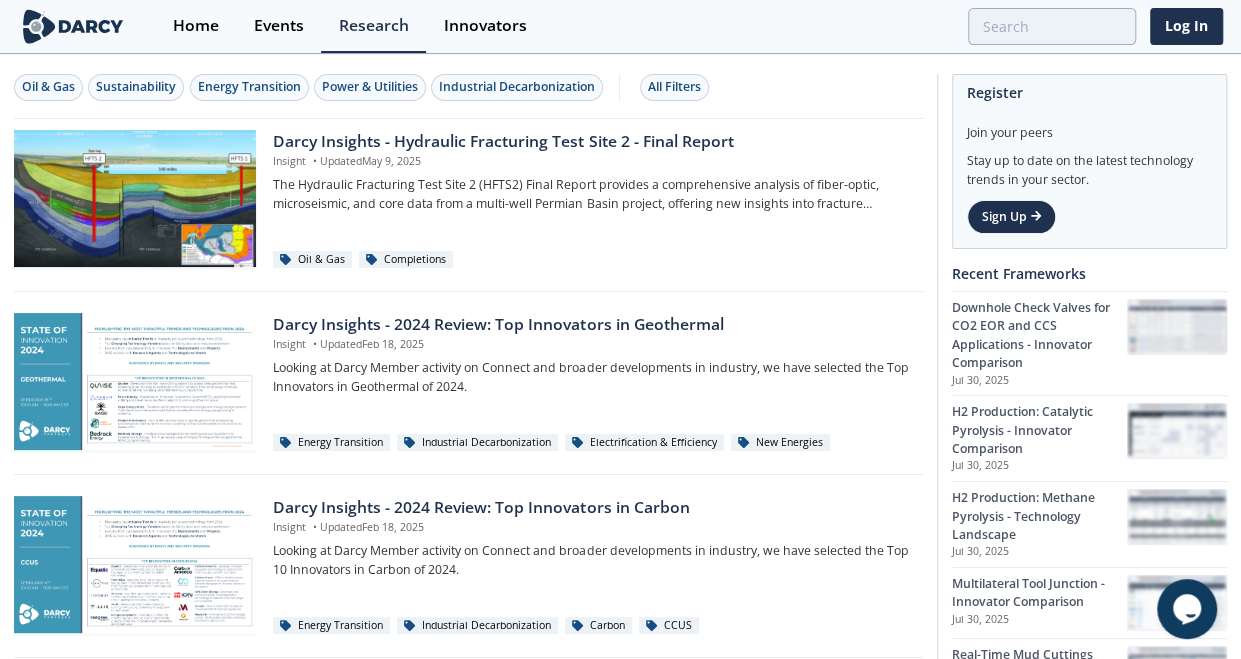 scroll, scrollTop: 0, scrollLeft: 0, axis: both 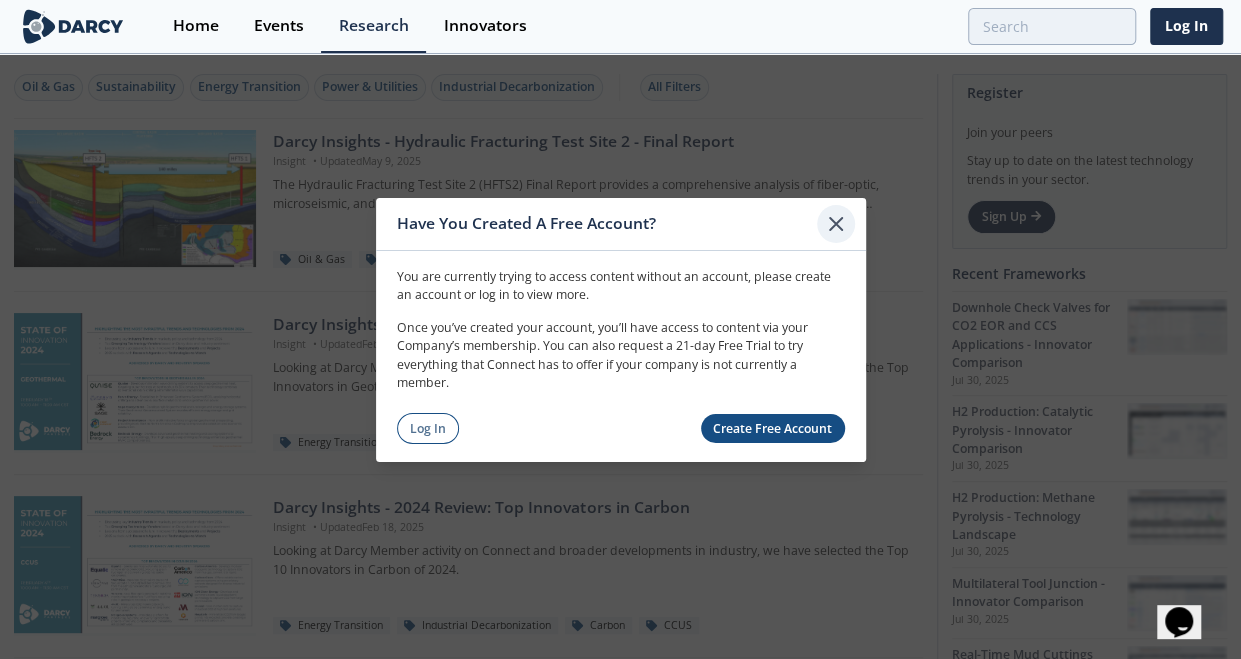 click 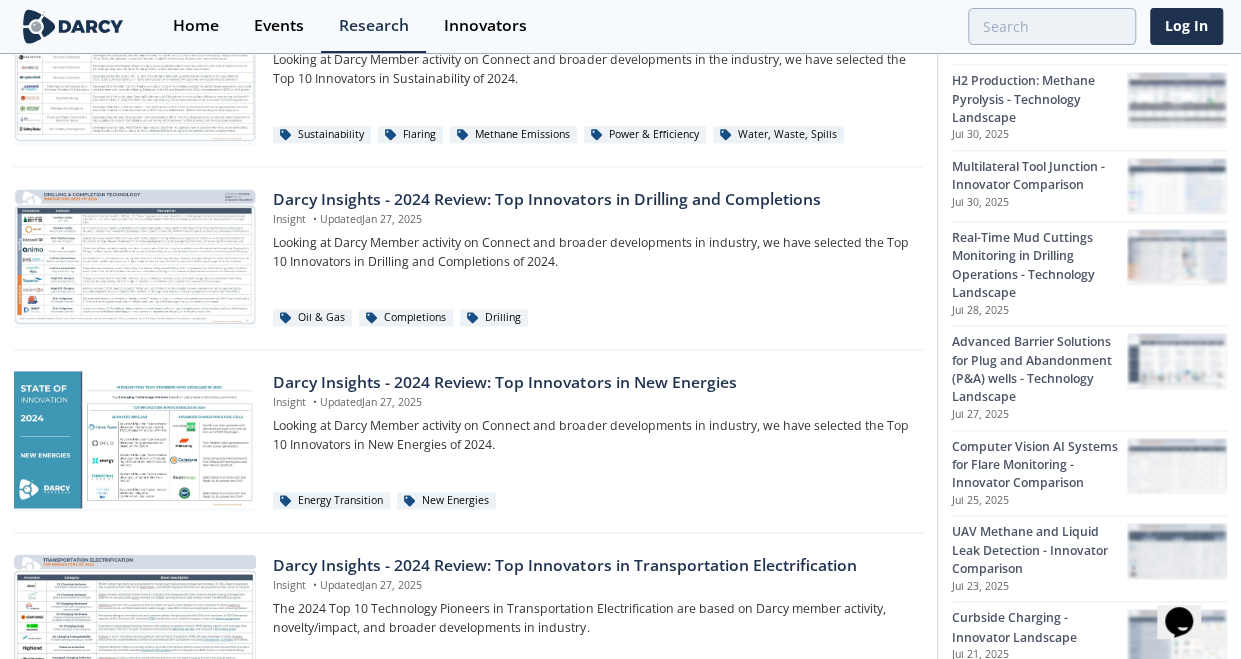 scroll, scrollTop: 1410, scrollLeft: 0, axis: vertical 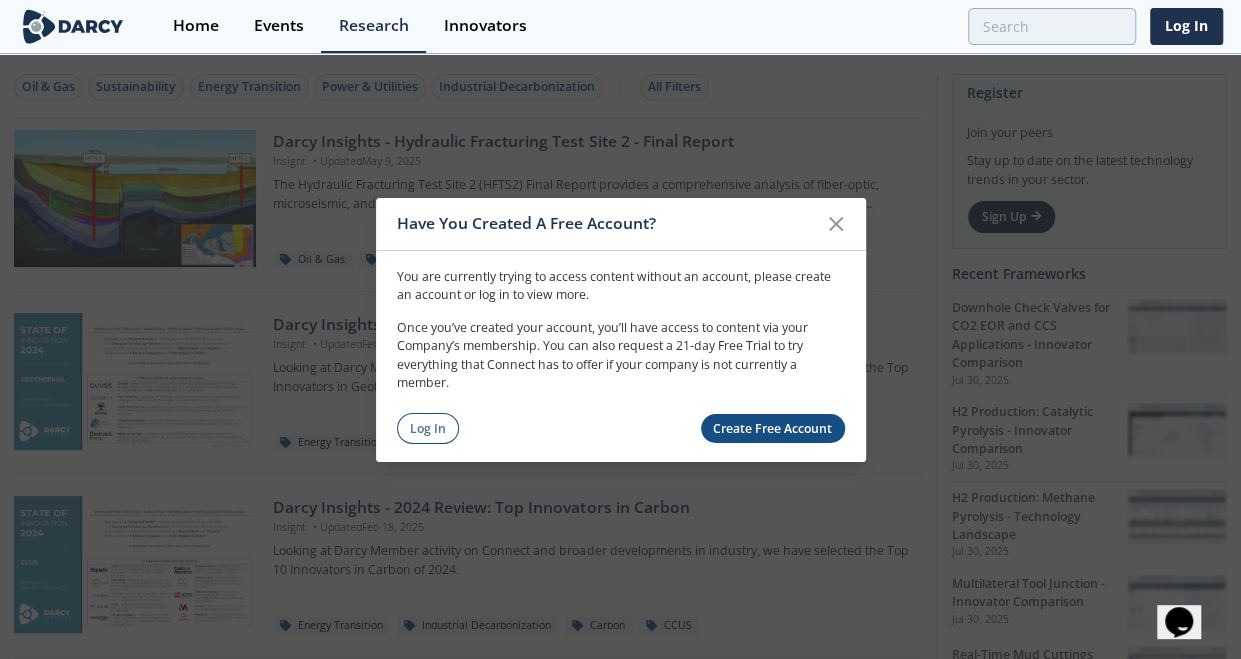 click on "Create Free Account" at bounding box center [773, 428] 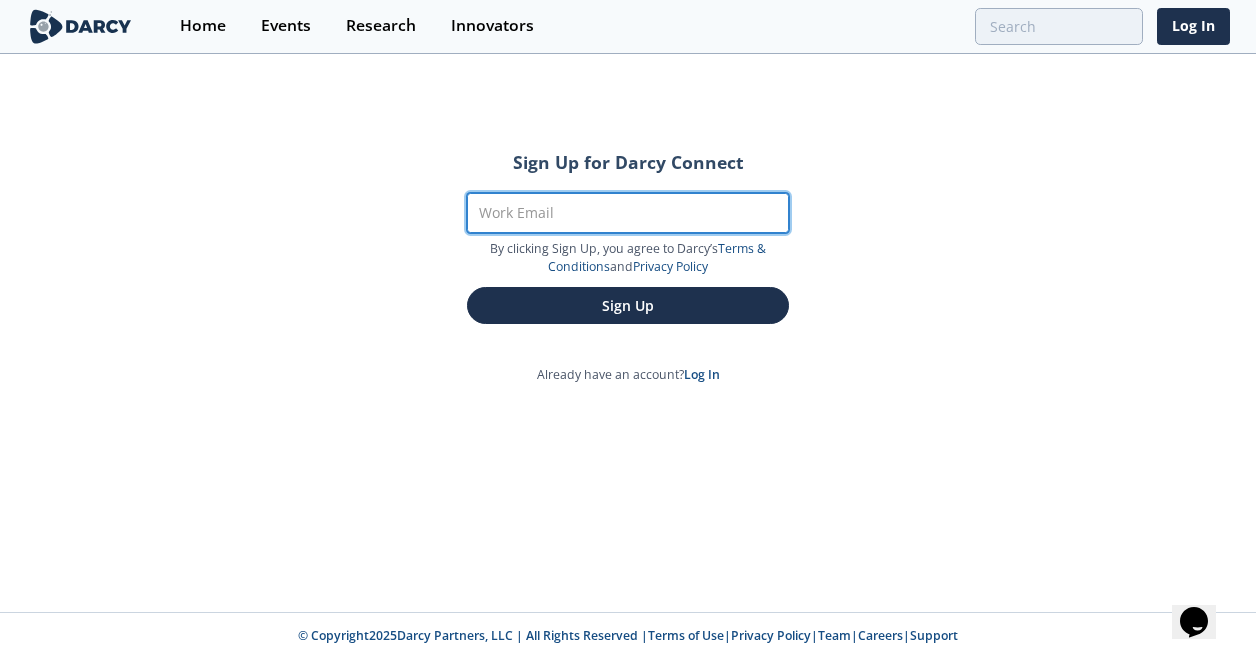 click on "Work Email" at bounding box center (628, 213) 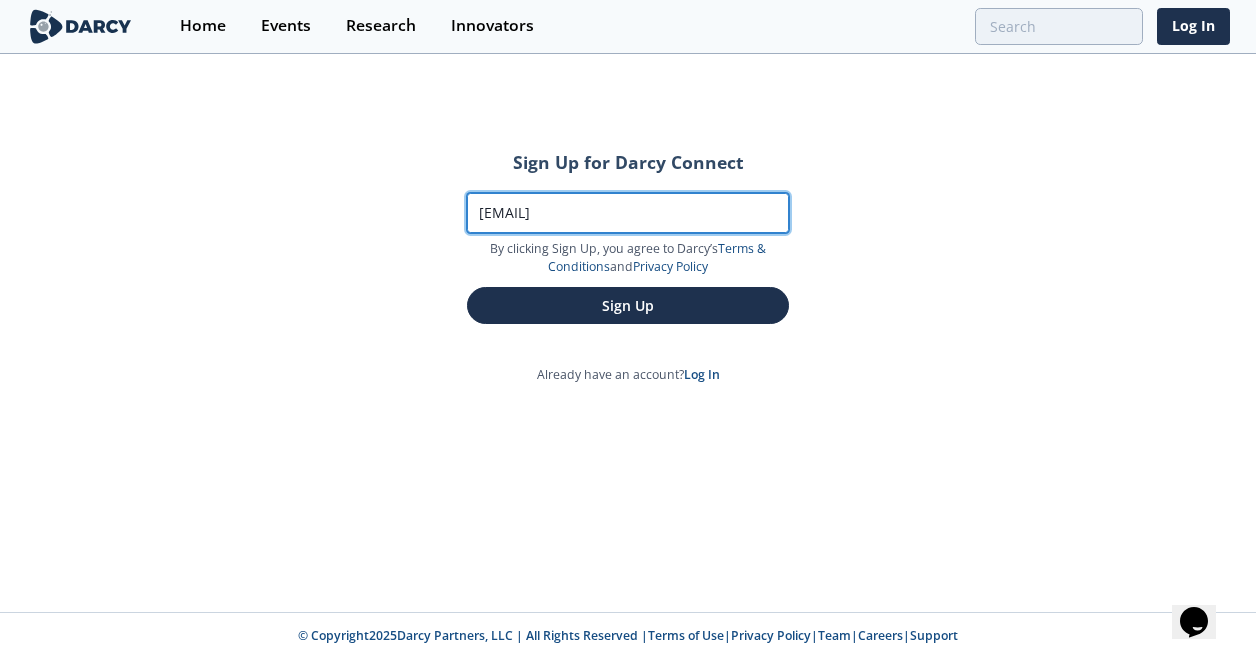 type on "j96d@pge.com" 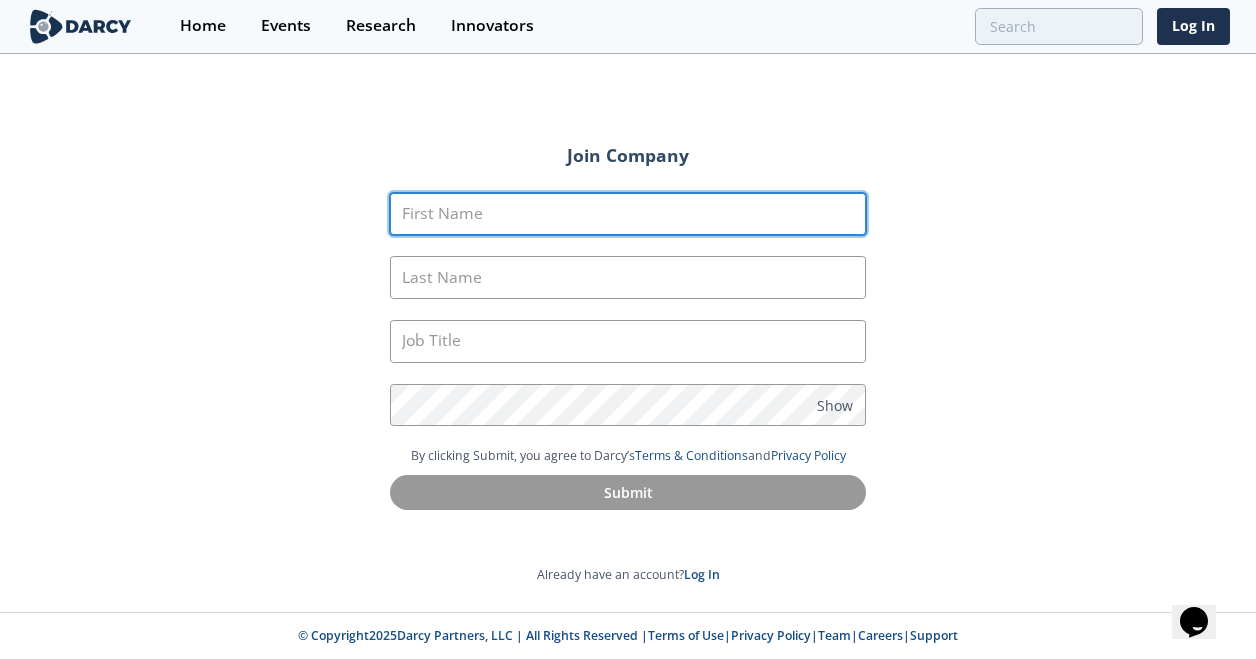 click on "First Name" at bounding box center [628, 214] 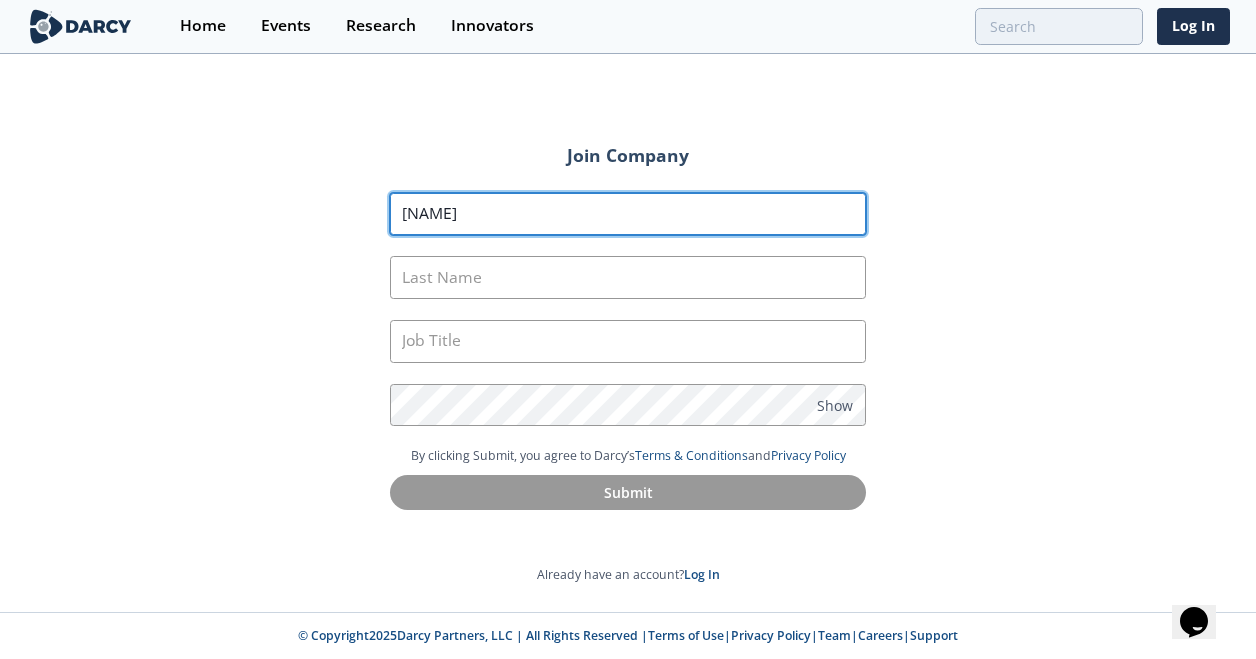 type on "Joby" 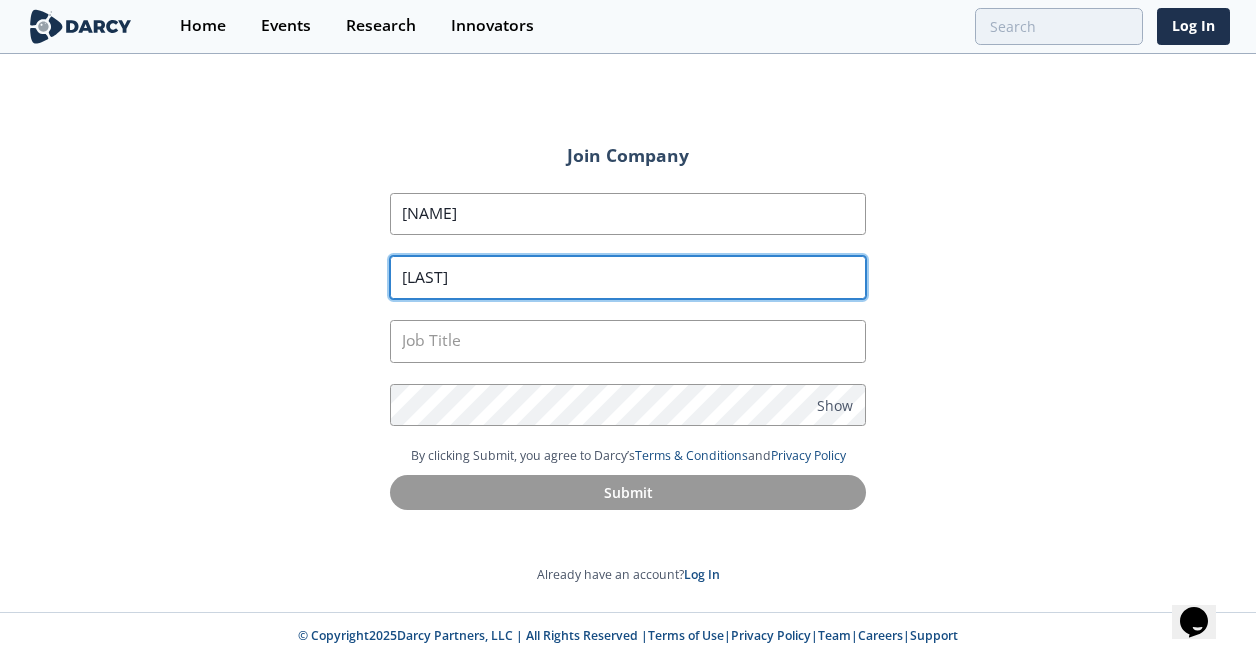 type on "Bernstein" 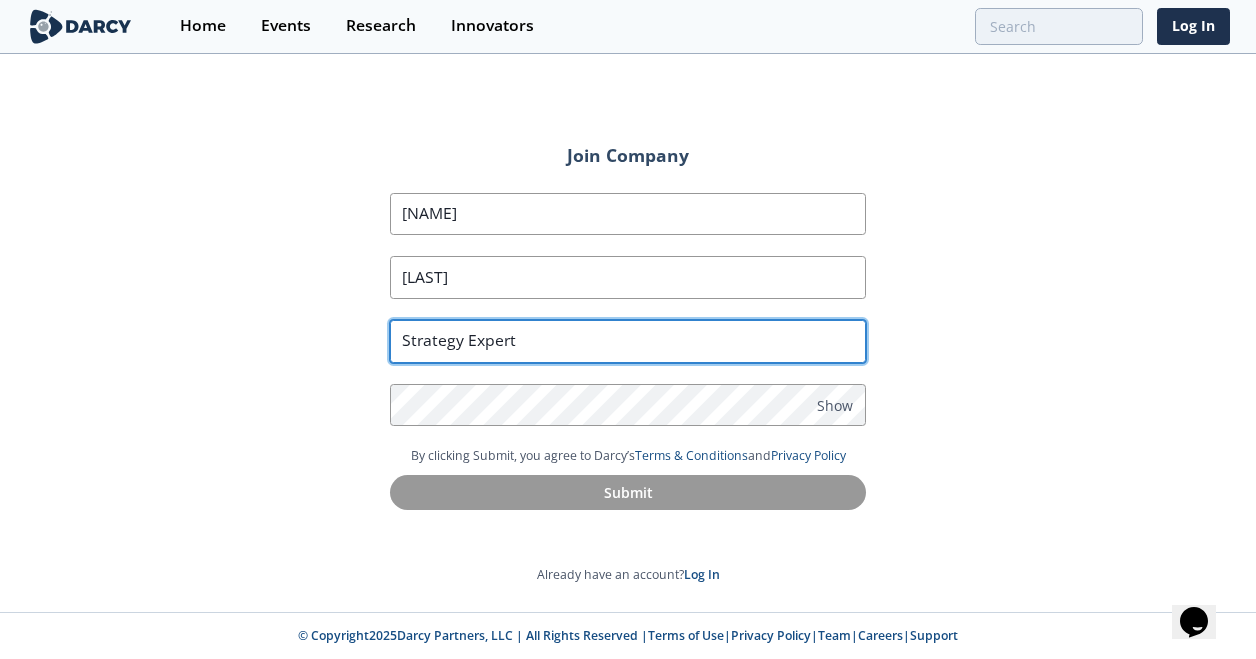 type on "Strategy Expert" 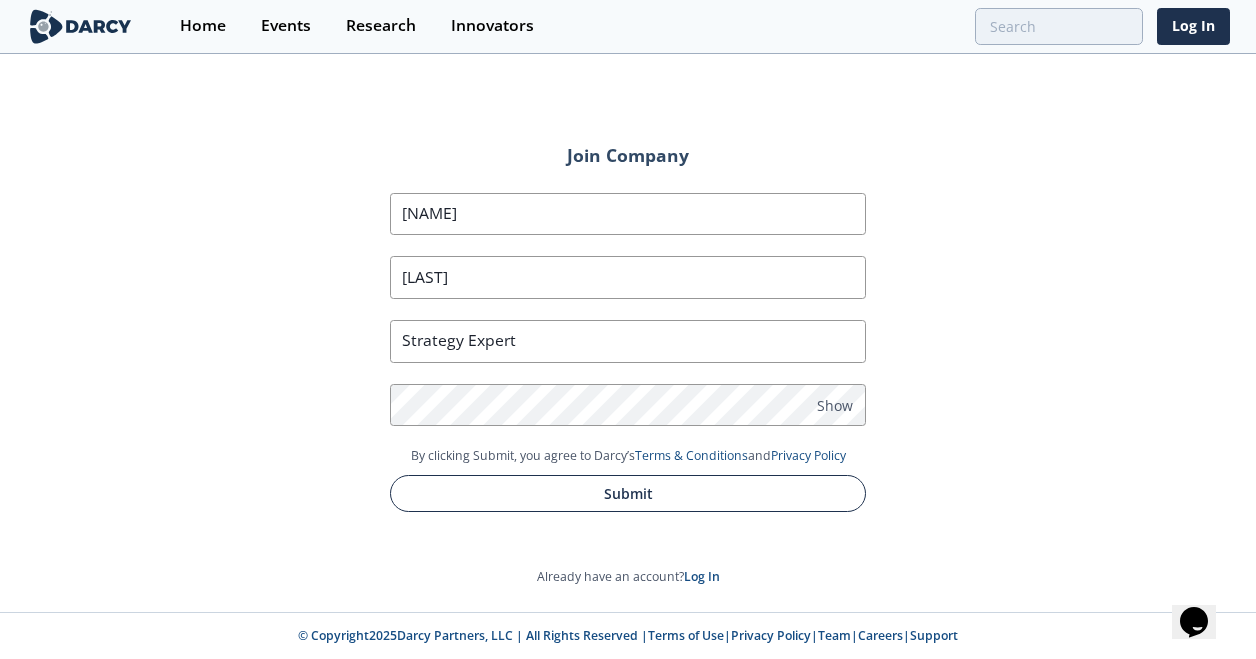 click on "Submit" at bounding box center (628, 493) 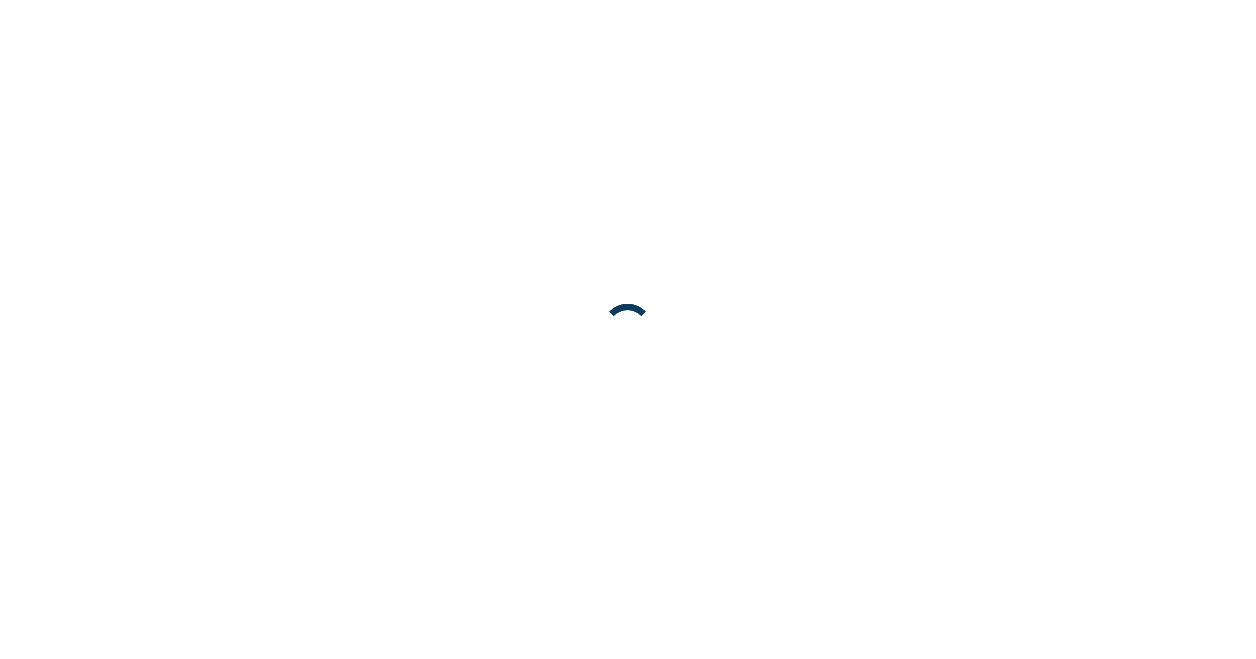 scroll, scrollTop: 0, scrollLeft: 0, axis: both 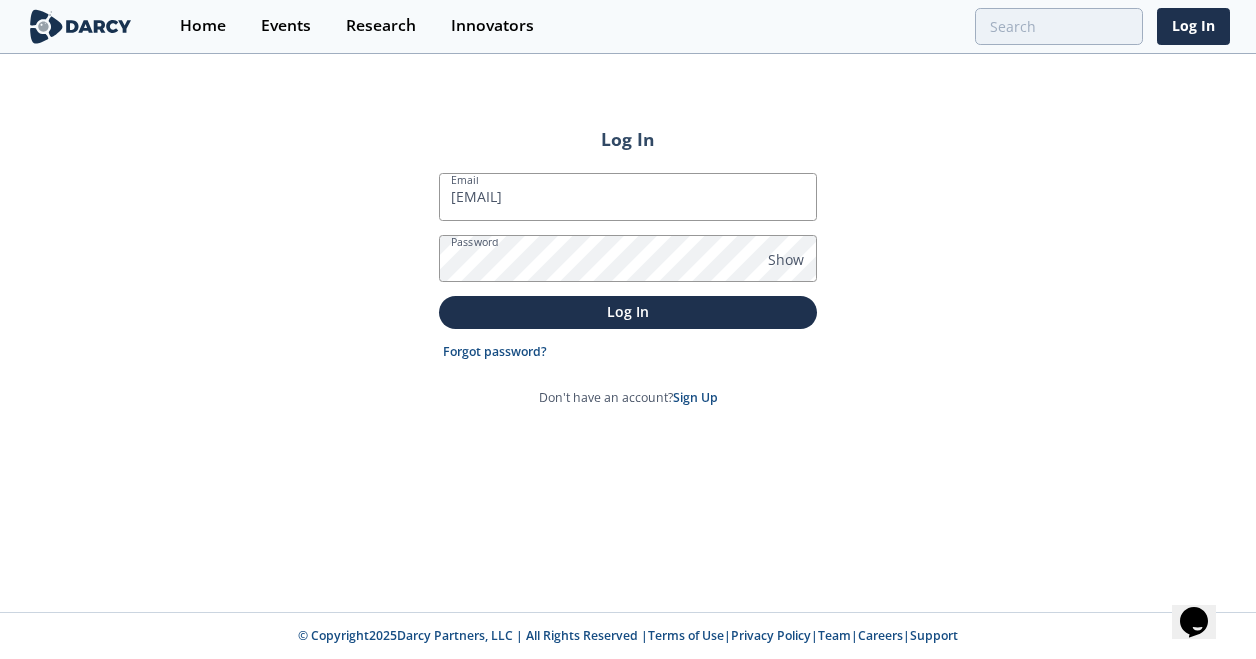 click on "Log In" at bounding box center (628, 312) 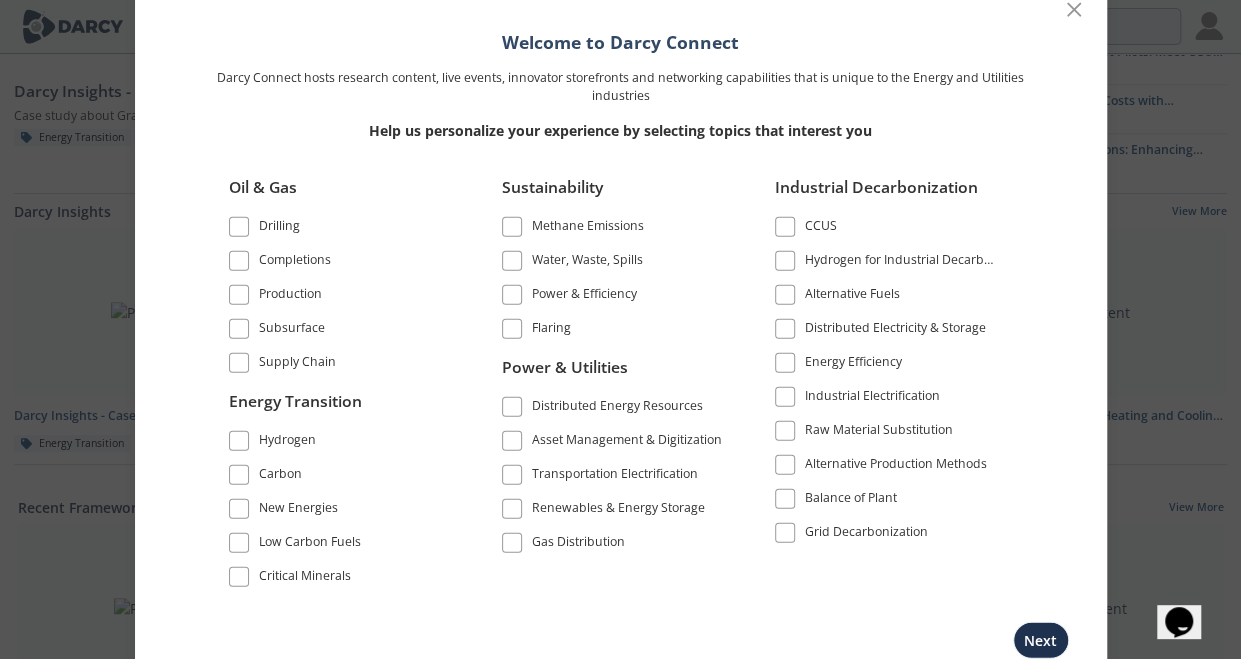 scroll, scrollTop: 286, scrollLeft: 0, axis: vertical 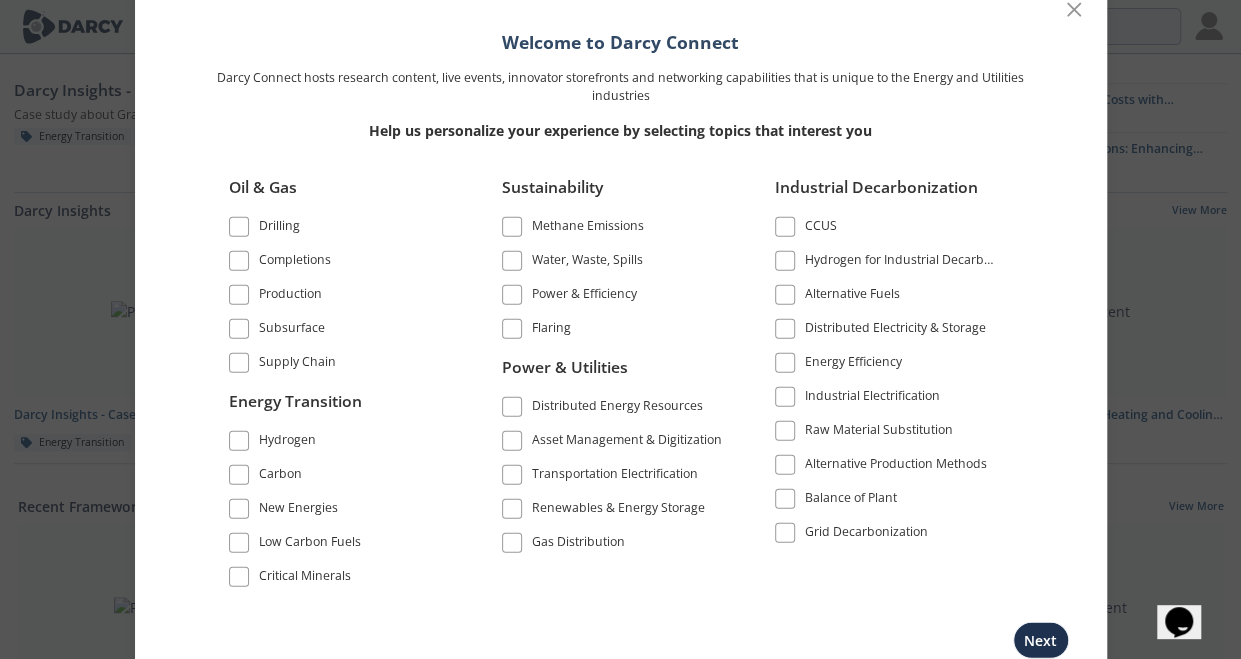 click at bounding box center [512, 407] 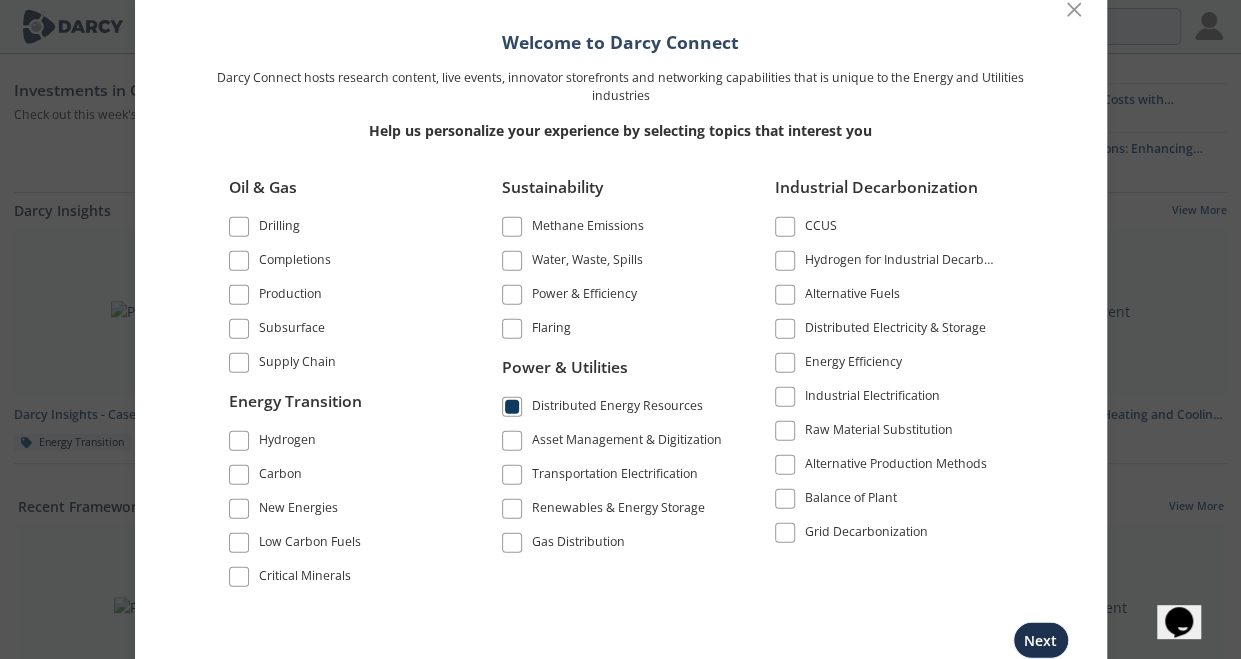 click at bounding box center (512, 441) 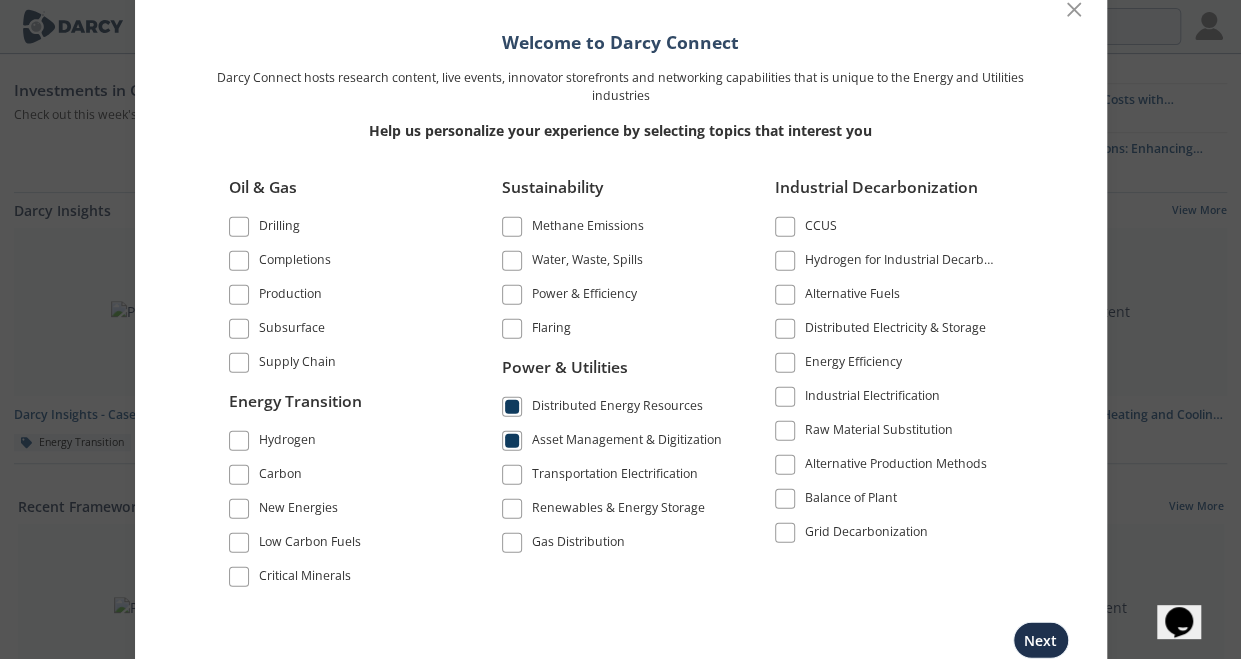 click at bounding box center (512, 475) 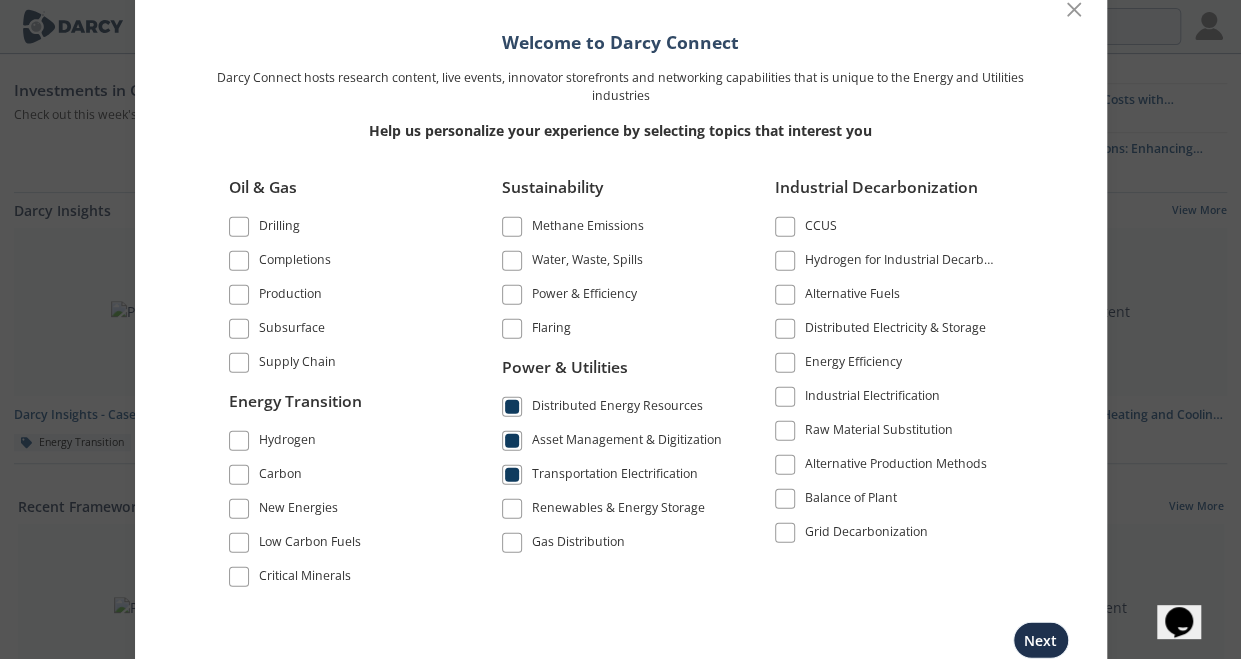 click at bounding box center (512, 509) 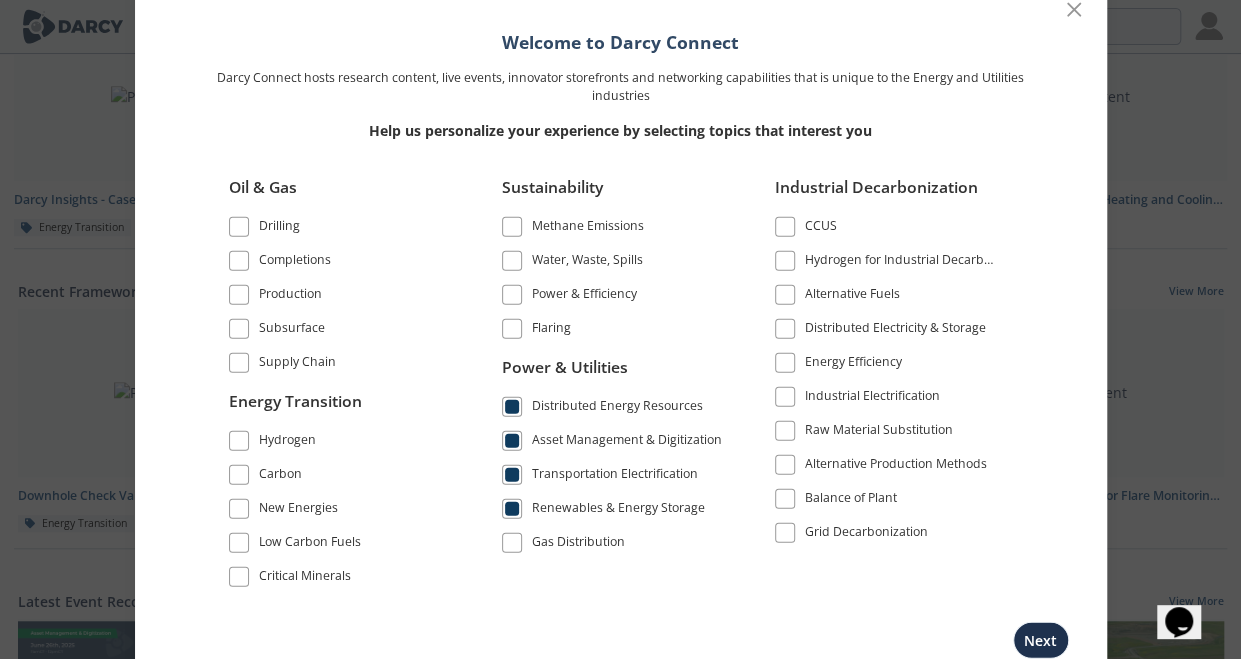 scroll, scrollTop: 502, scrollLeft: 0, axis: vertical 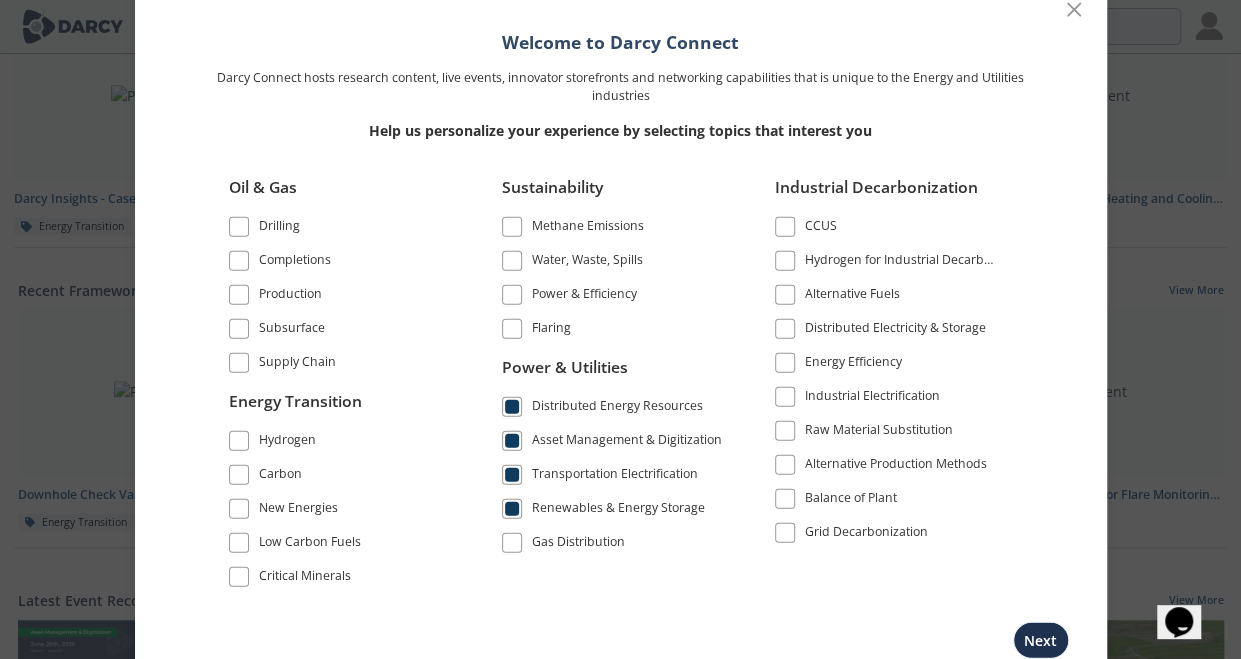 click at bounding box center (785, 362) 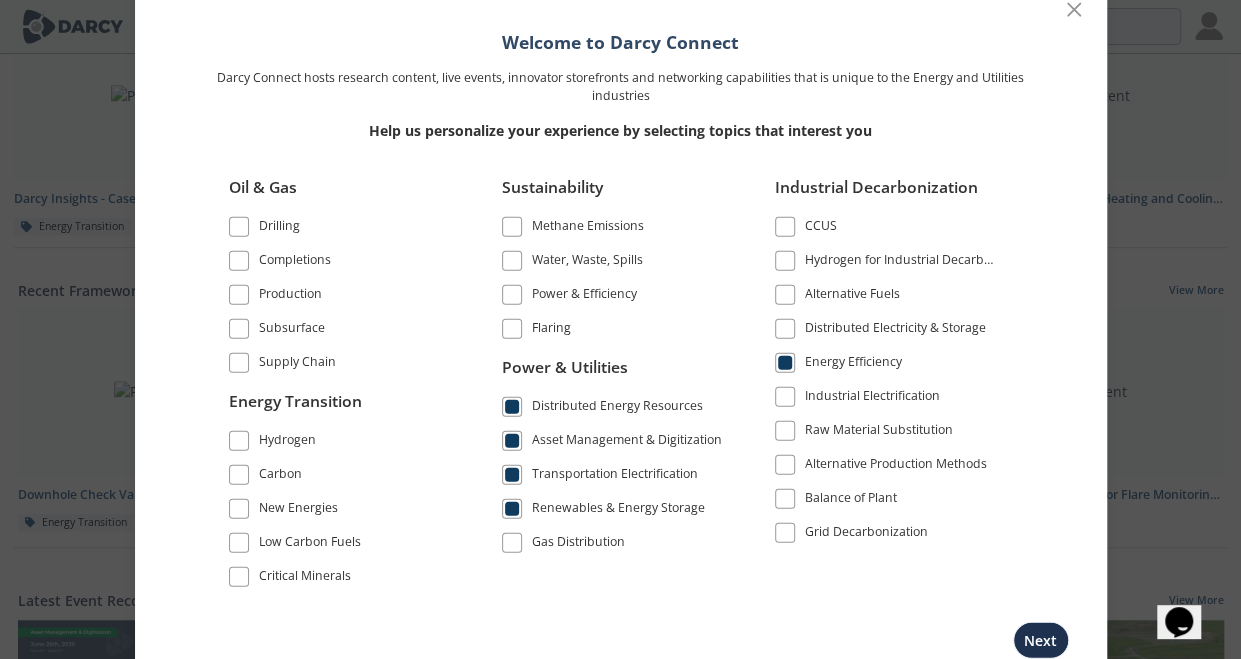 click on "Grid Decarbonization" at bounding box center (887, 532) 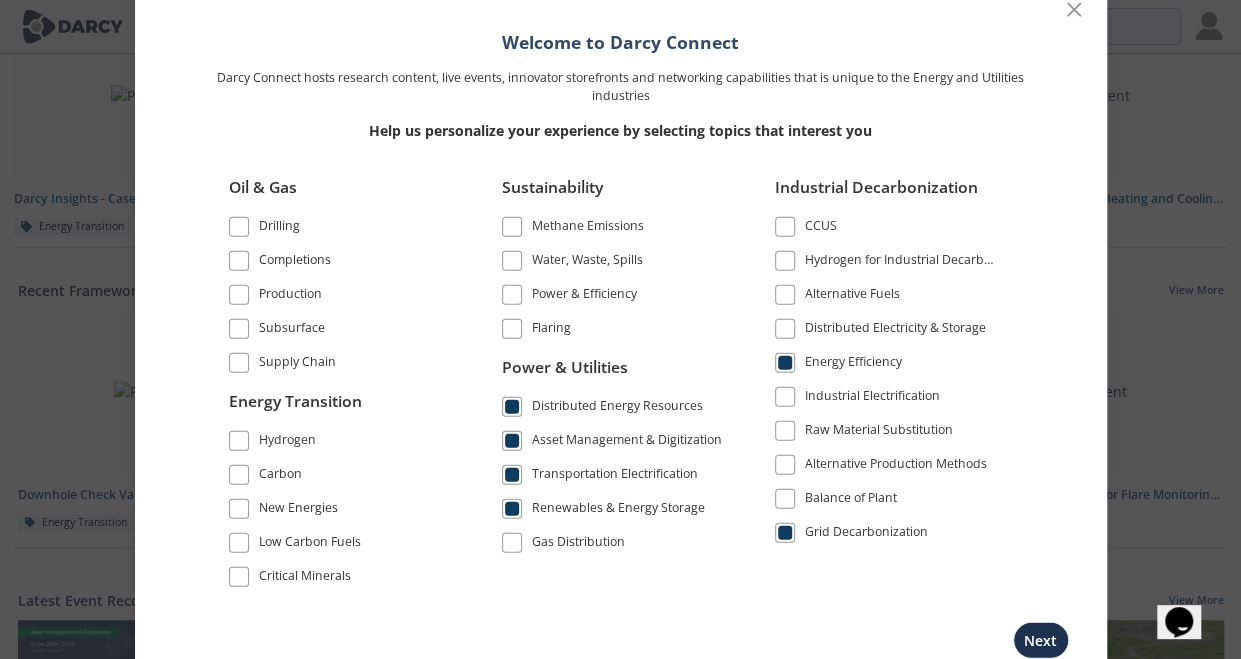 click at bounding box center (785, 396) 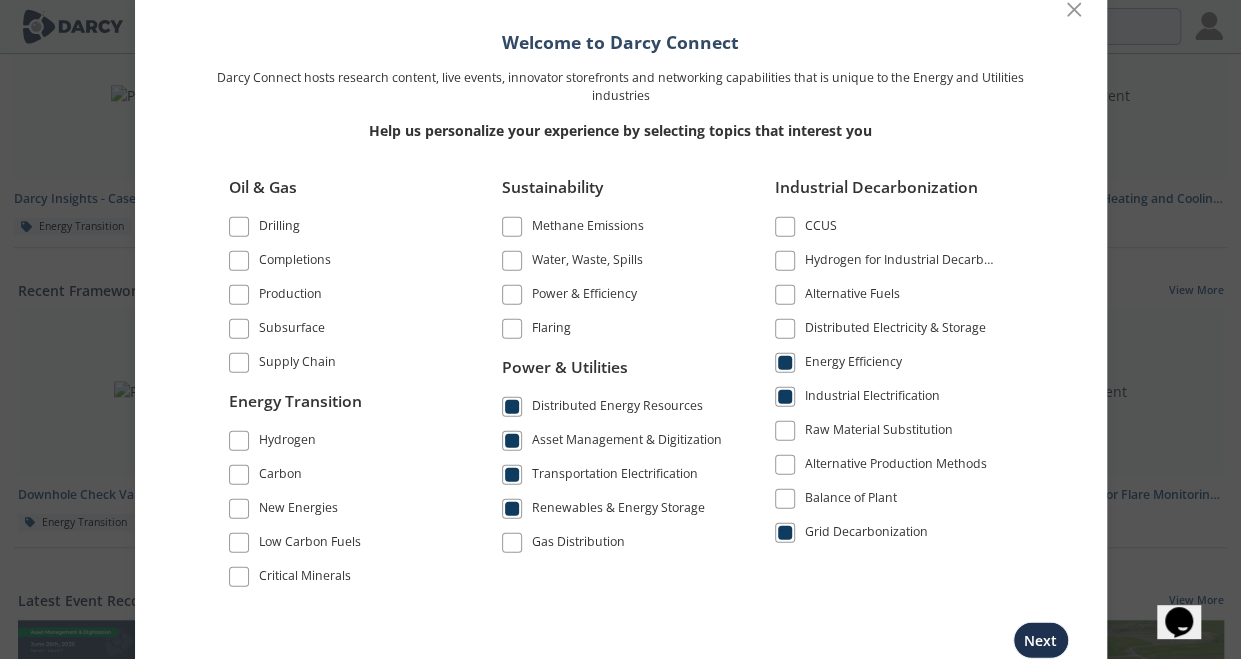 click on "Raw Material Substitution" at bounding box center (887, 430) 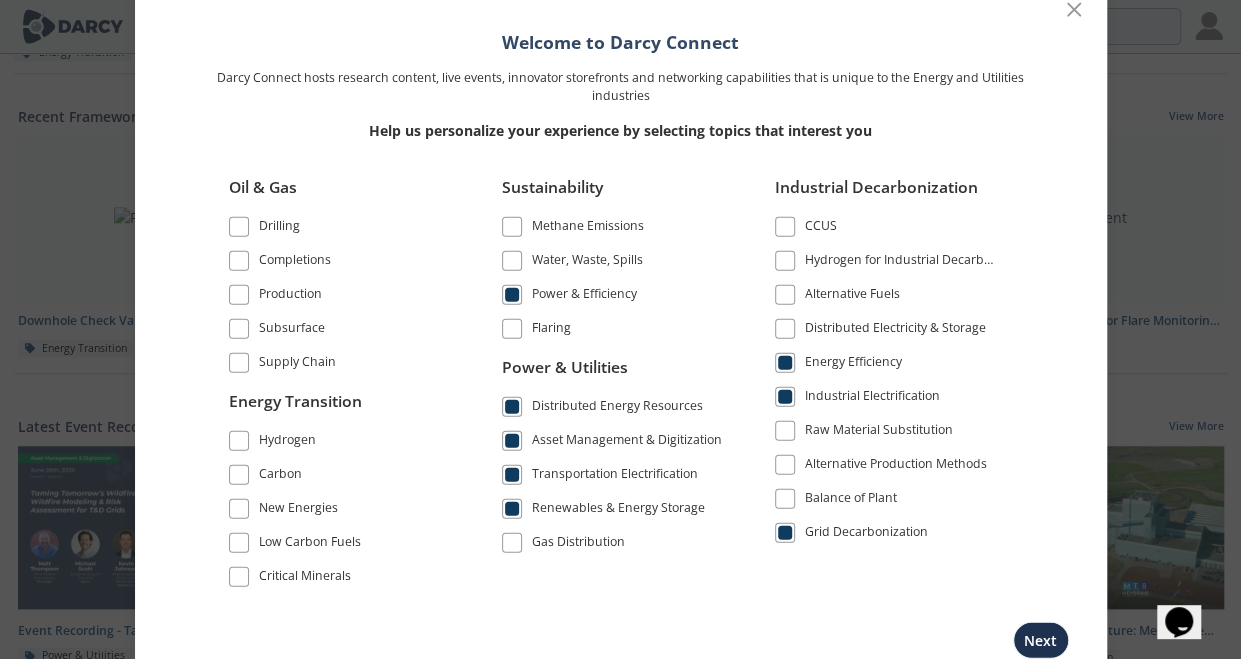 scroll, scrollTop: 694, scrollLeft: 0, axis: vertical 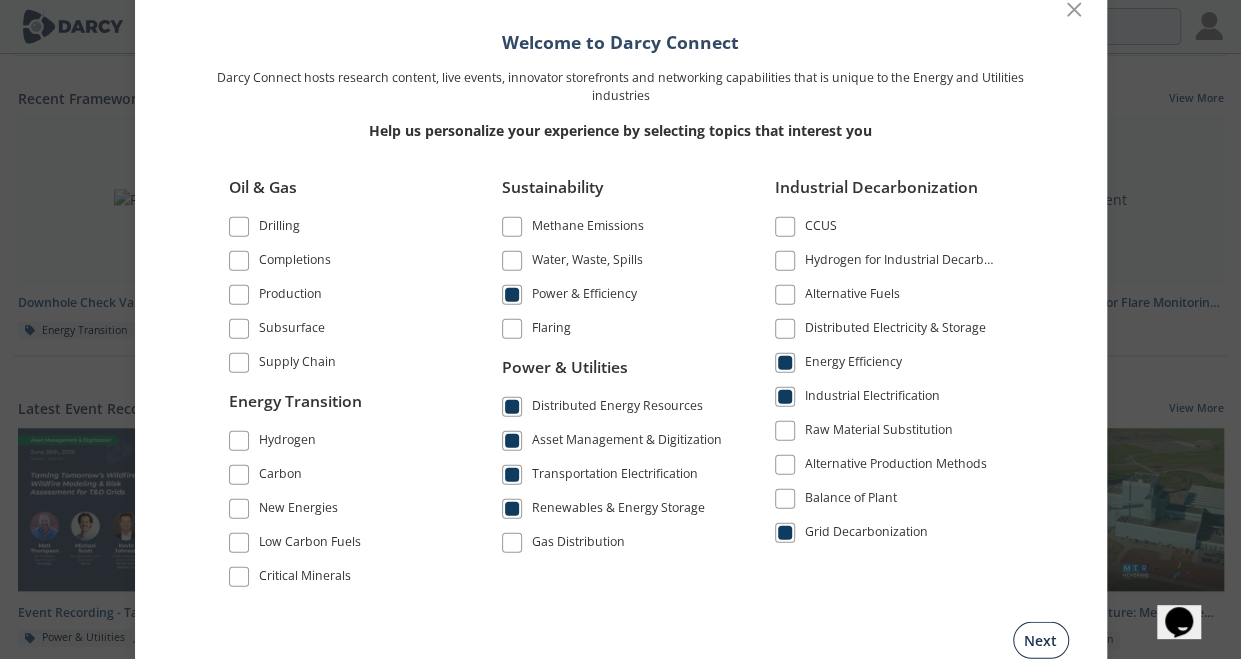 click on "Next" at bounding box center (1041, 640) 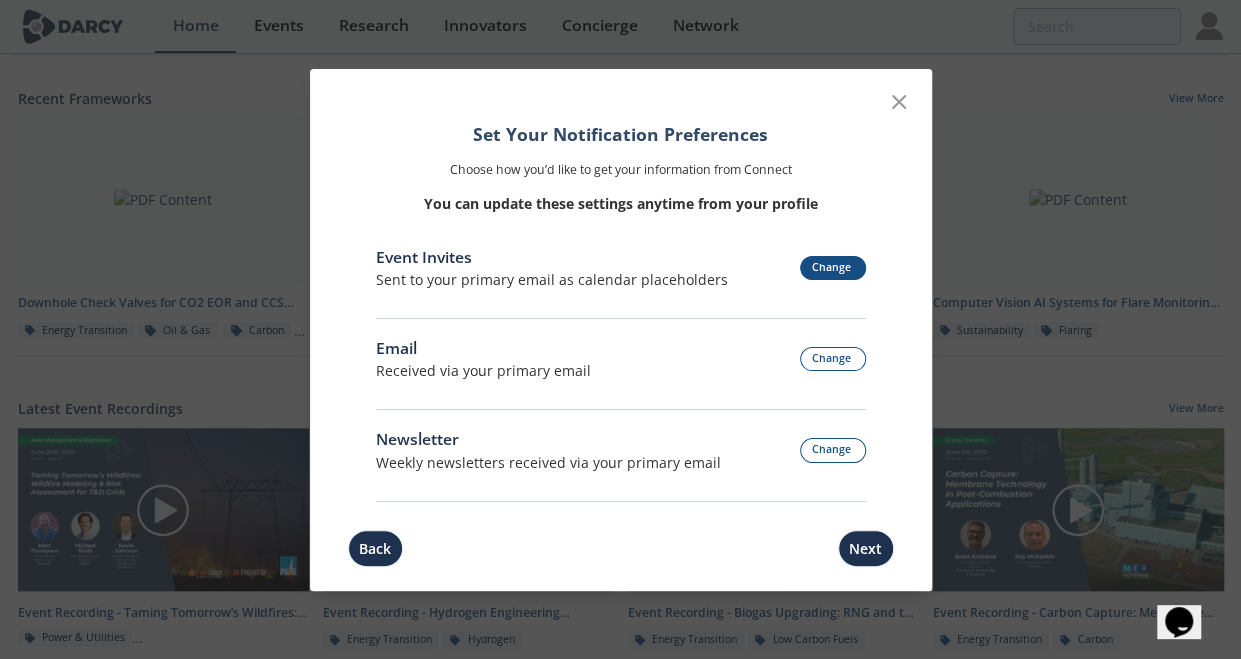 click on "Change" at bounding box center [833, 268] 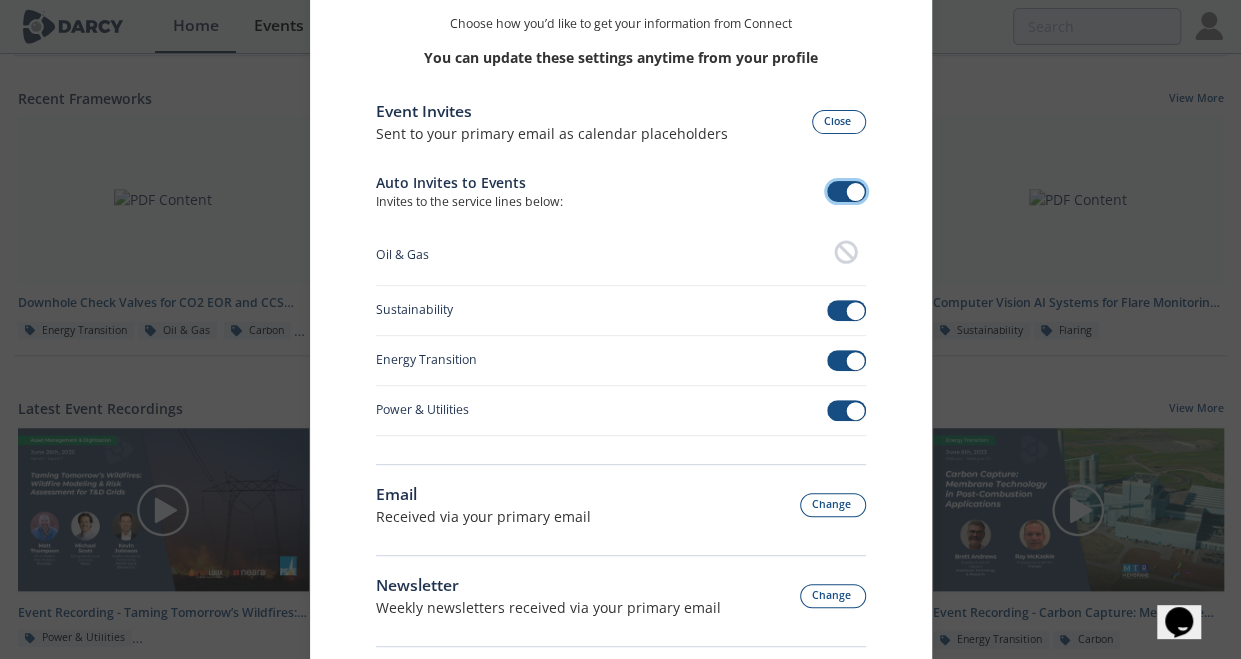click at bounding box center (846, 192) 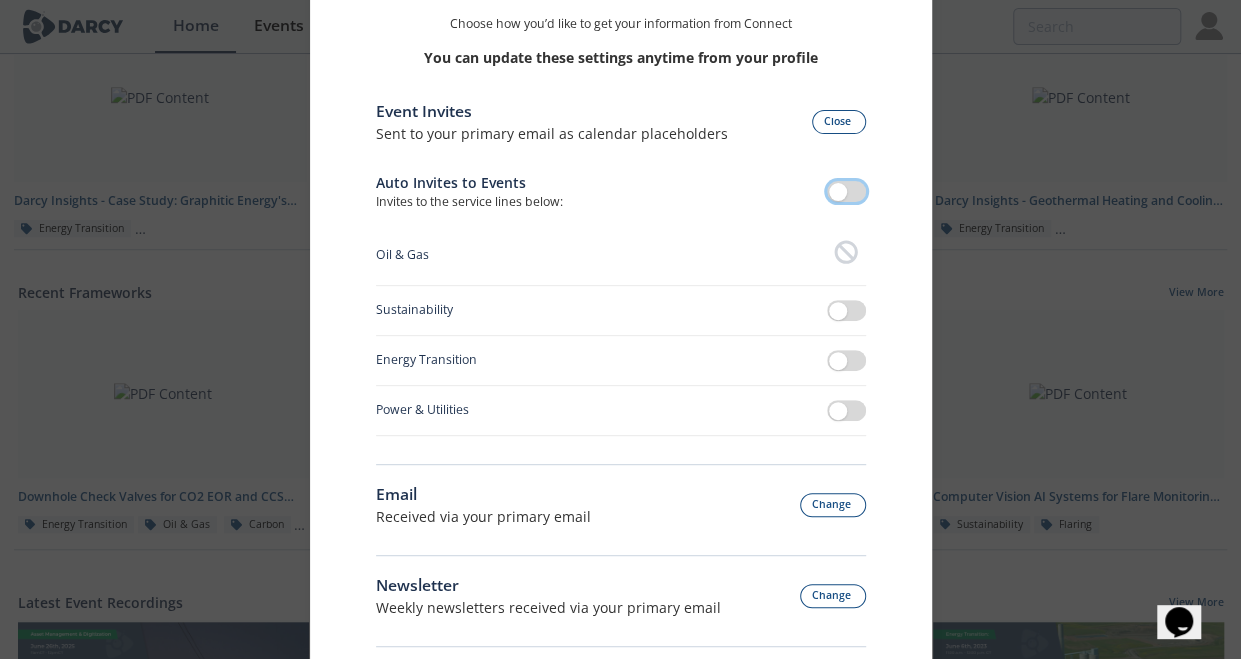 scroll, scrollTop: 499, scrollLeft: 0, axis: vertical 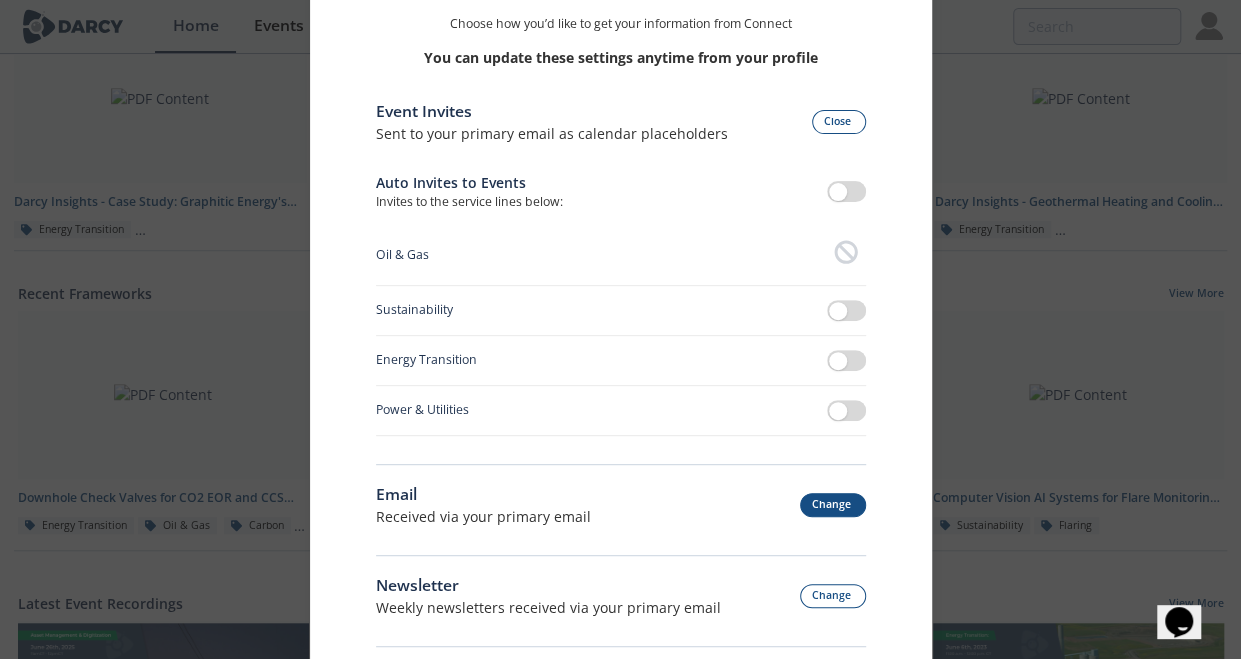 click on "Change" at bounding box center (833, 505) 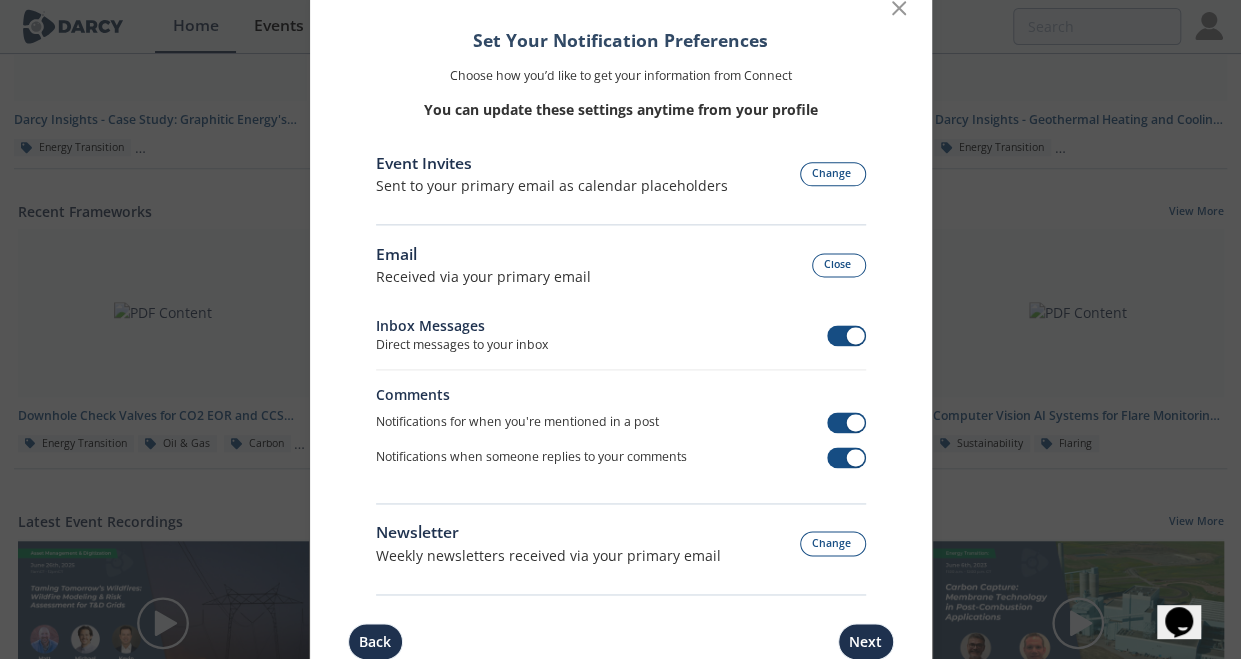 scroll, scrollTop: 582, scrollLeft: 0, axis: vertical 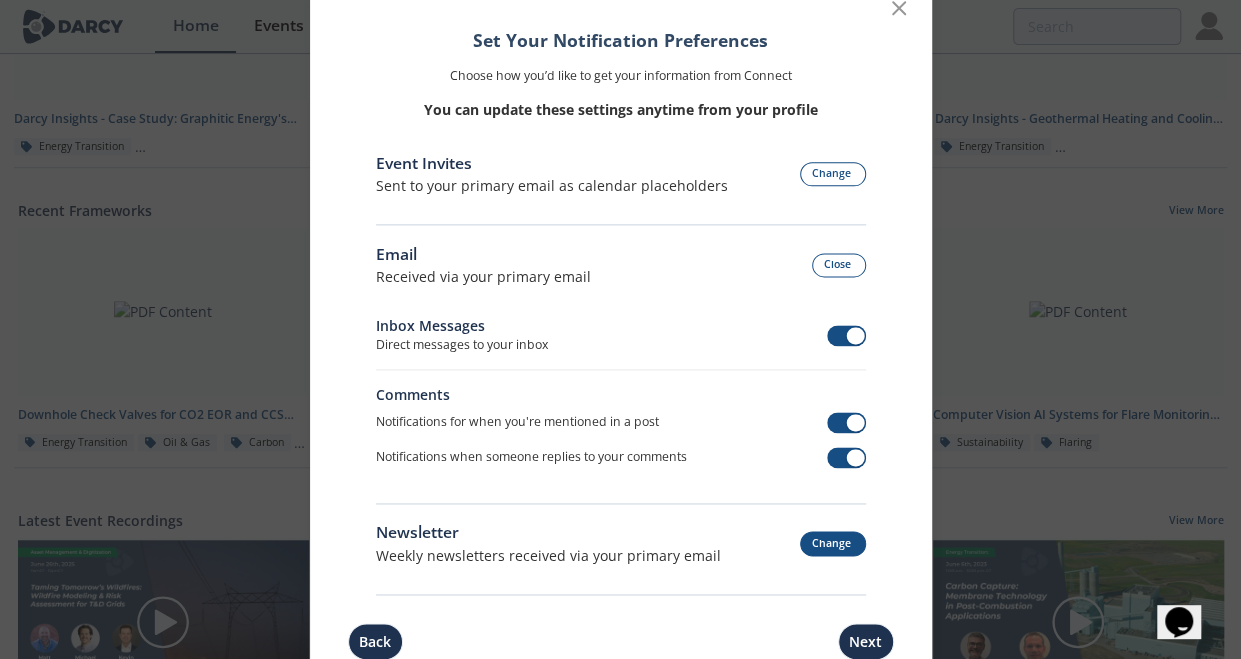 click on "Change" at bounding box center (833, 544) 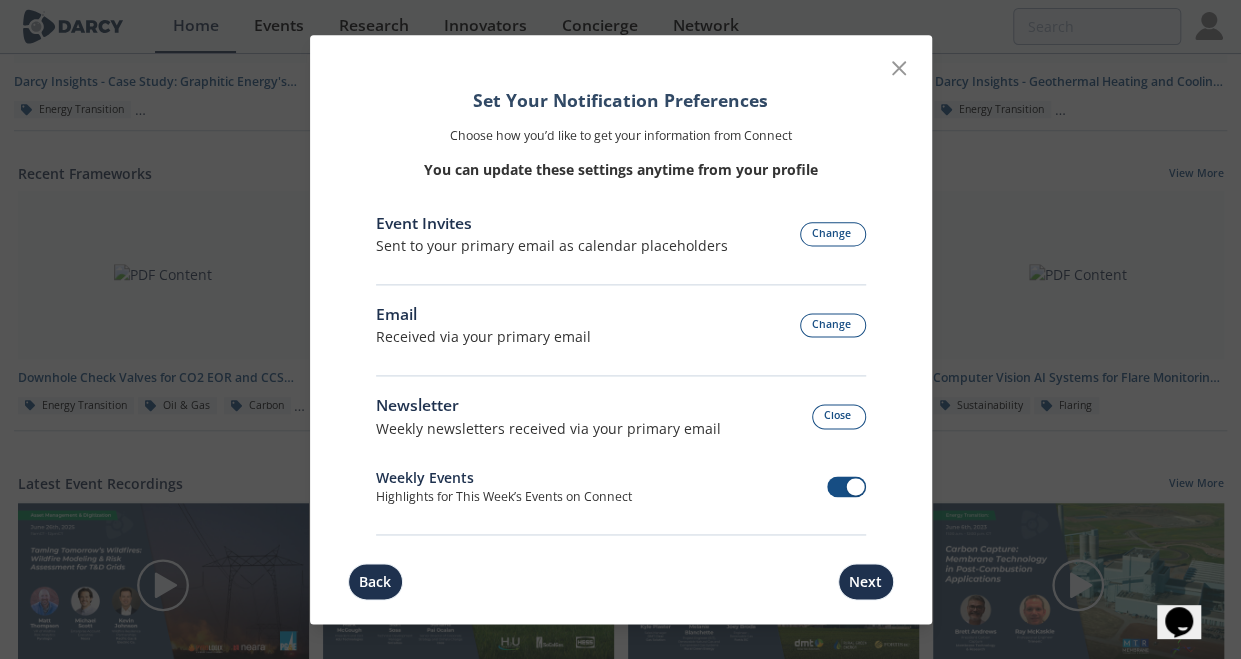 scroll, scrollTop: 620, scrollLeft: 0, axis: vertical 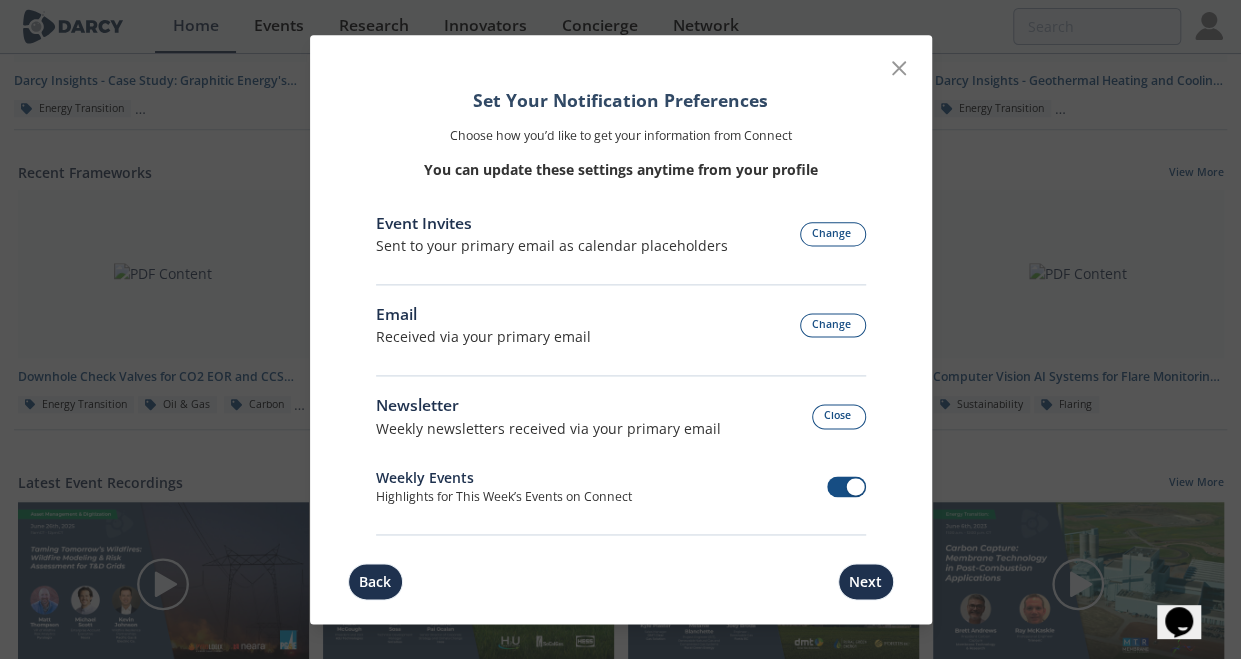 click on "Next" at bounding box center (866, 581) 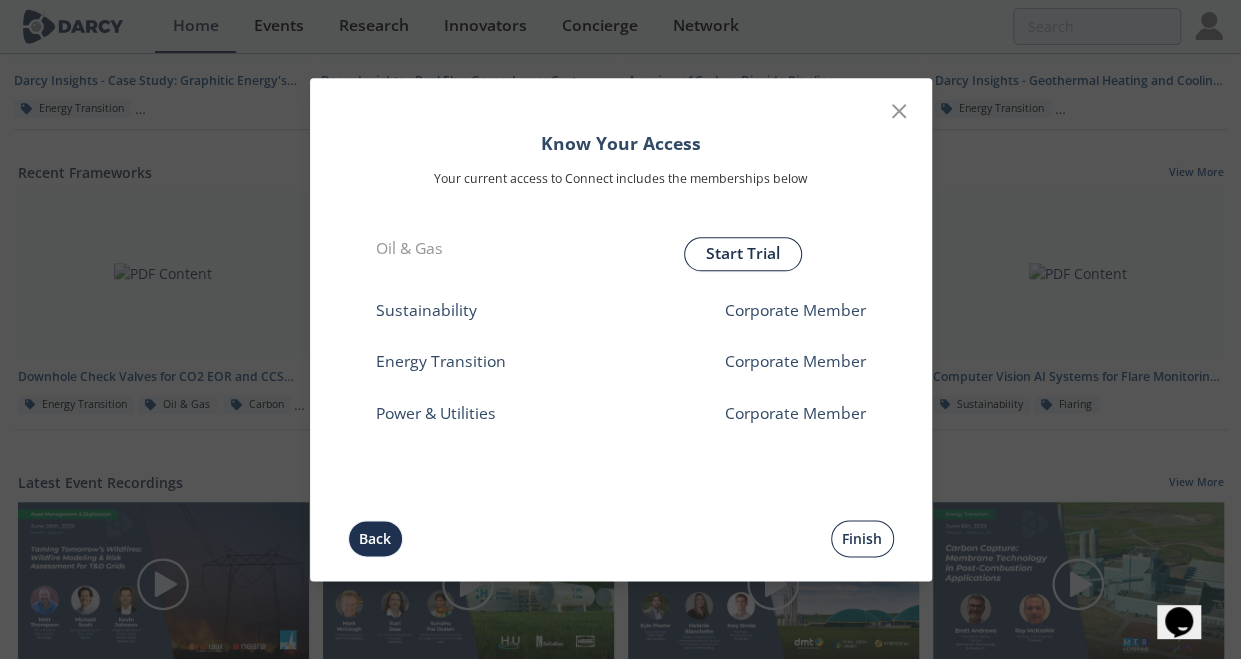 click on "Finish" at bounding box center [862, 538] 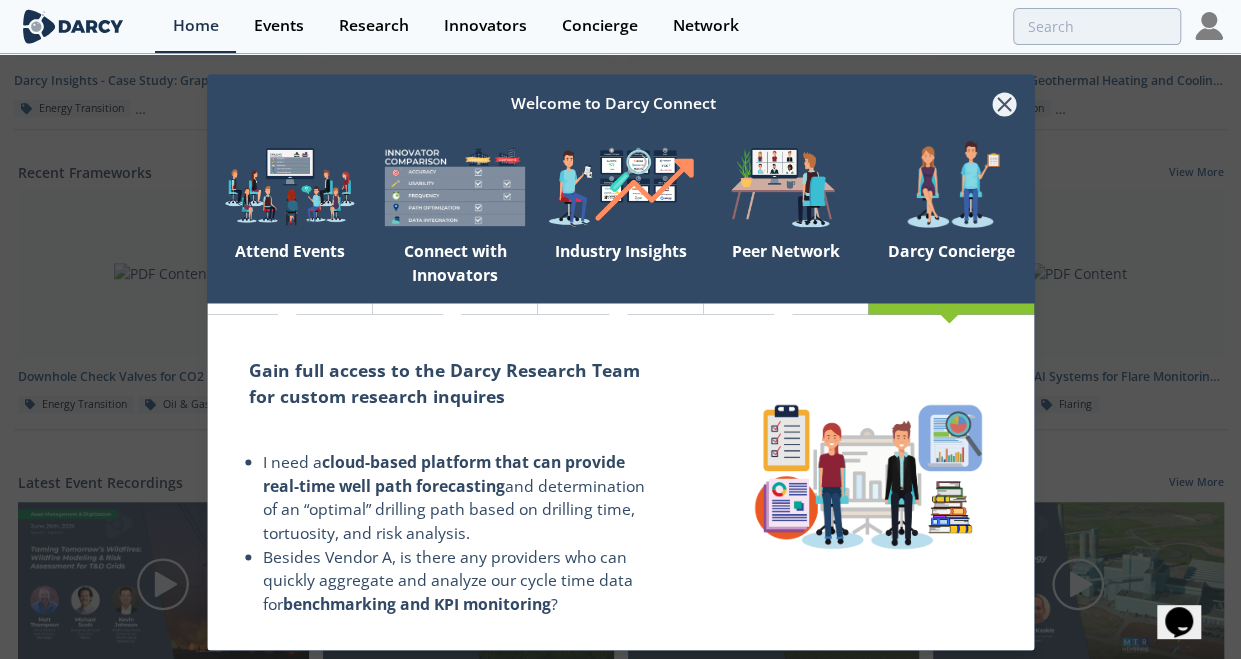 click 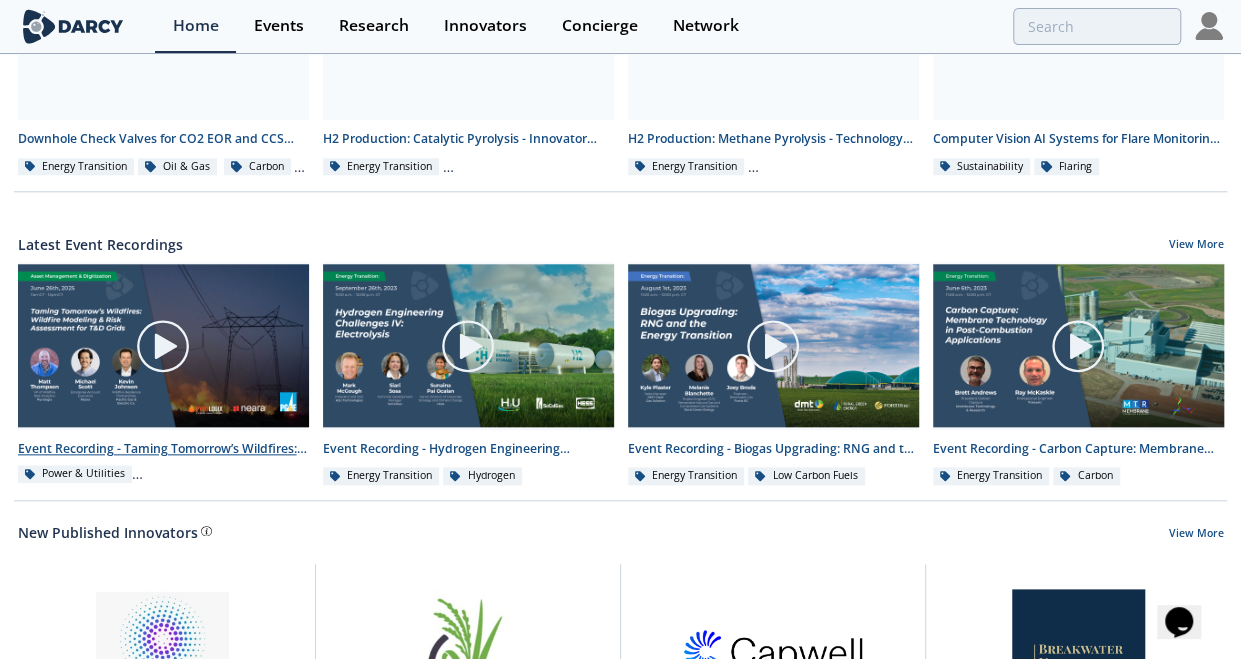 scroll, scrollTop: 856, scrollLeft: 0, axis: vertical 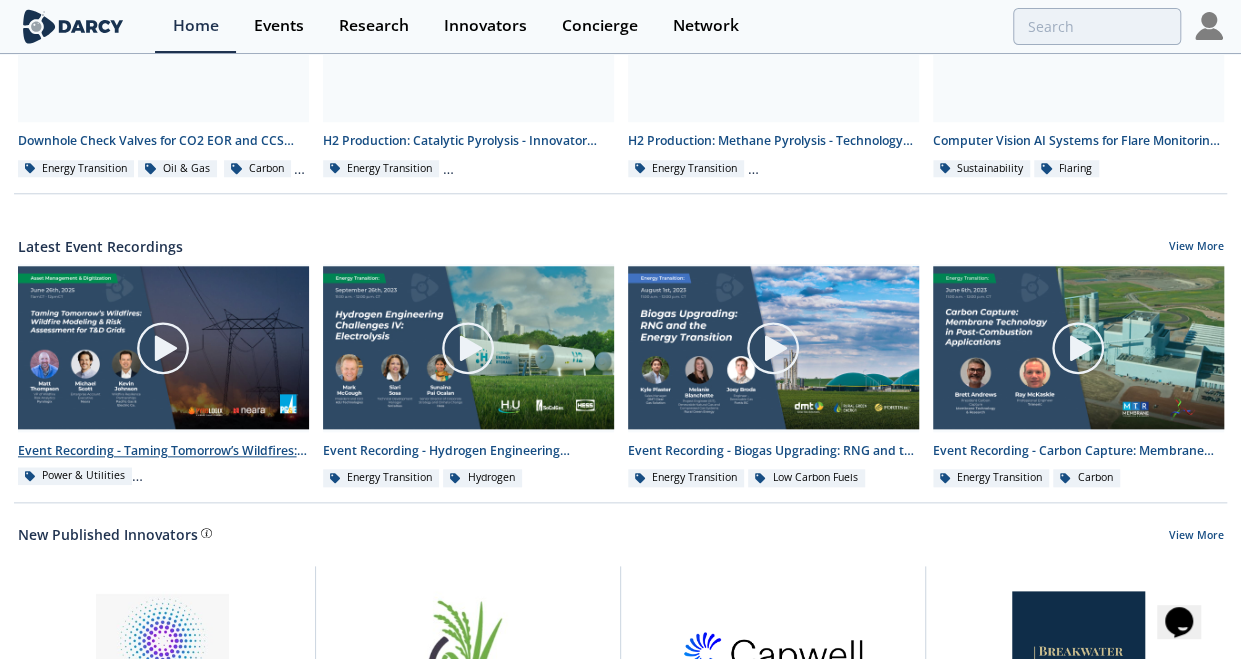 click on "Event Recording - Taming Tomorrow’s Wildfires: Wildfire Modeling & Risk Assessment for T&D Grids" at bounding box center [163, 451] 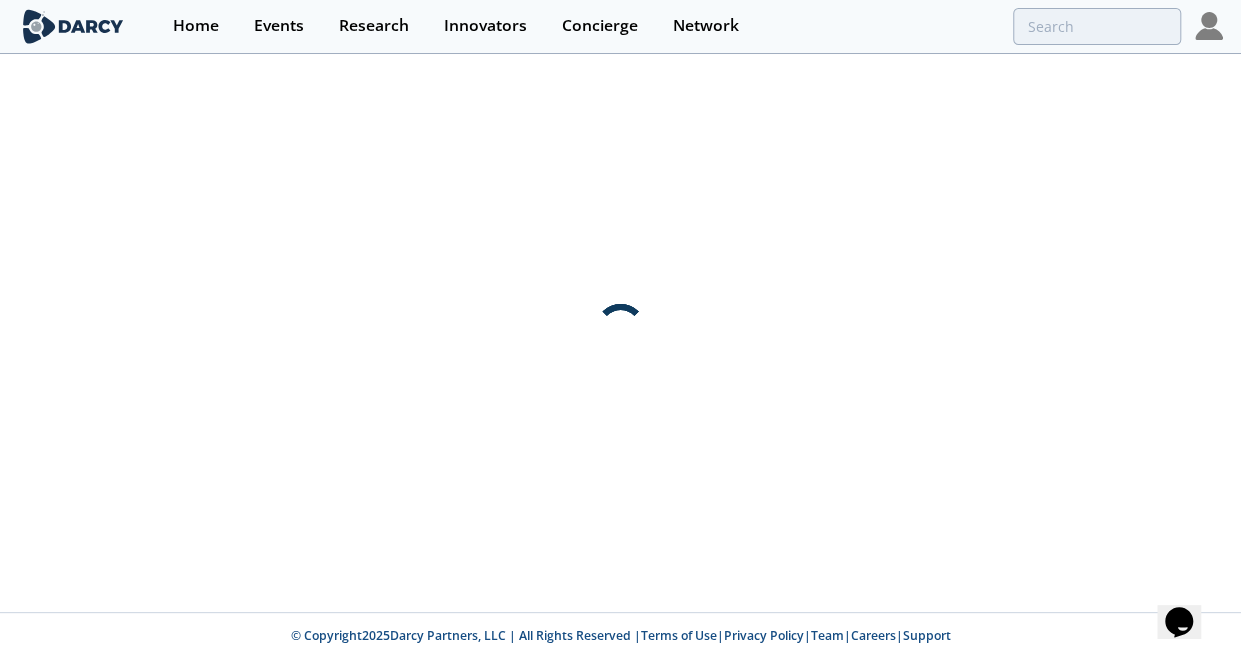 scroll, scrollTop: 0, scrollLeft: 0, axis: both 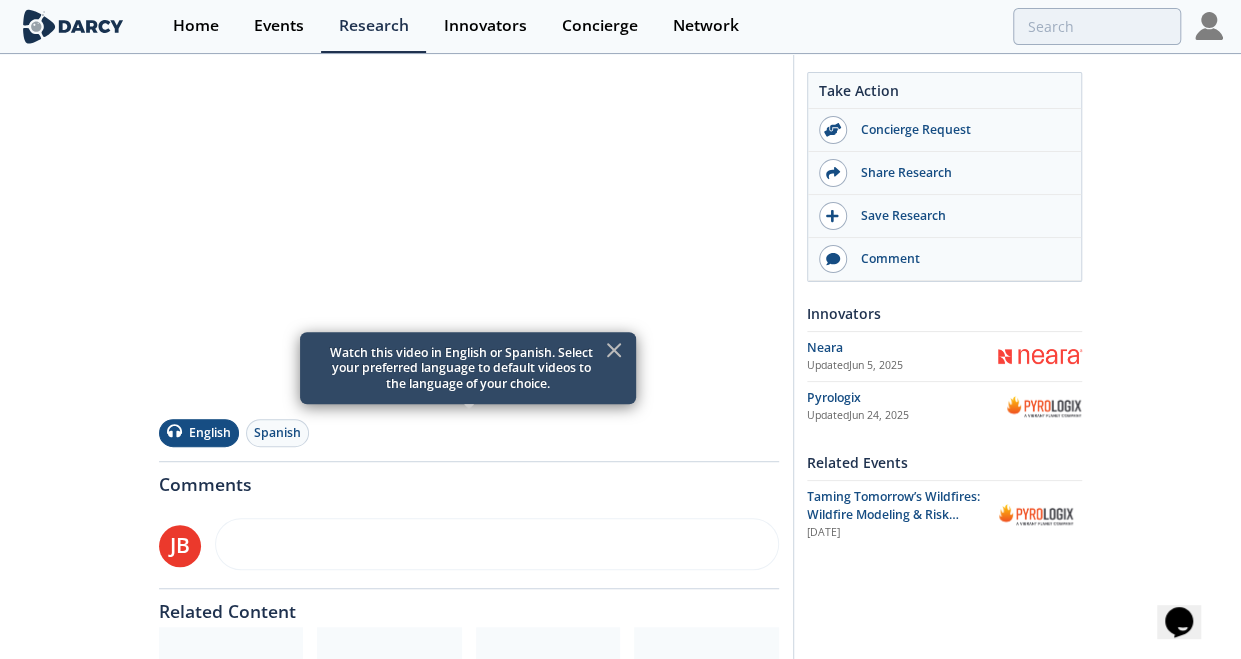 click 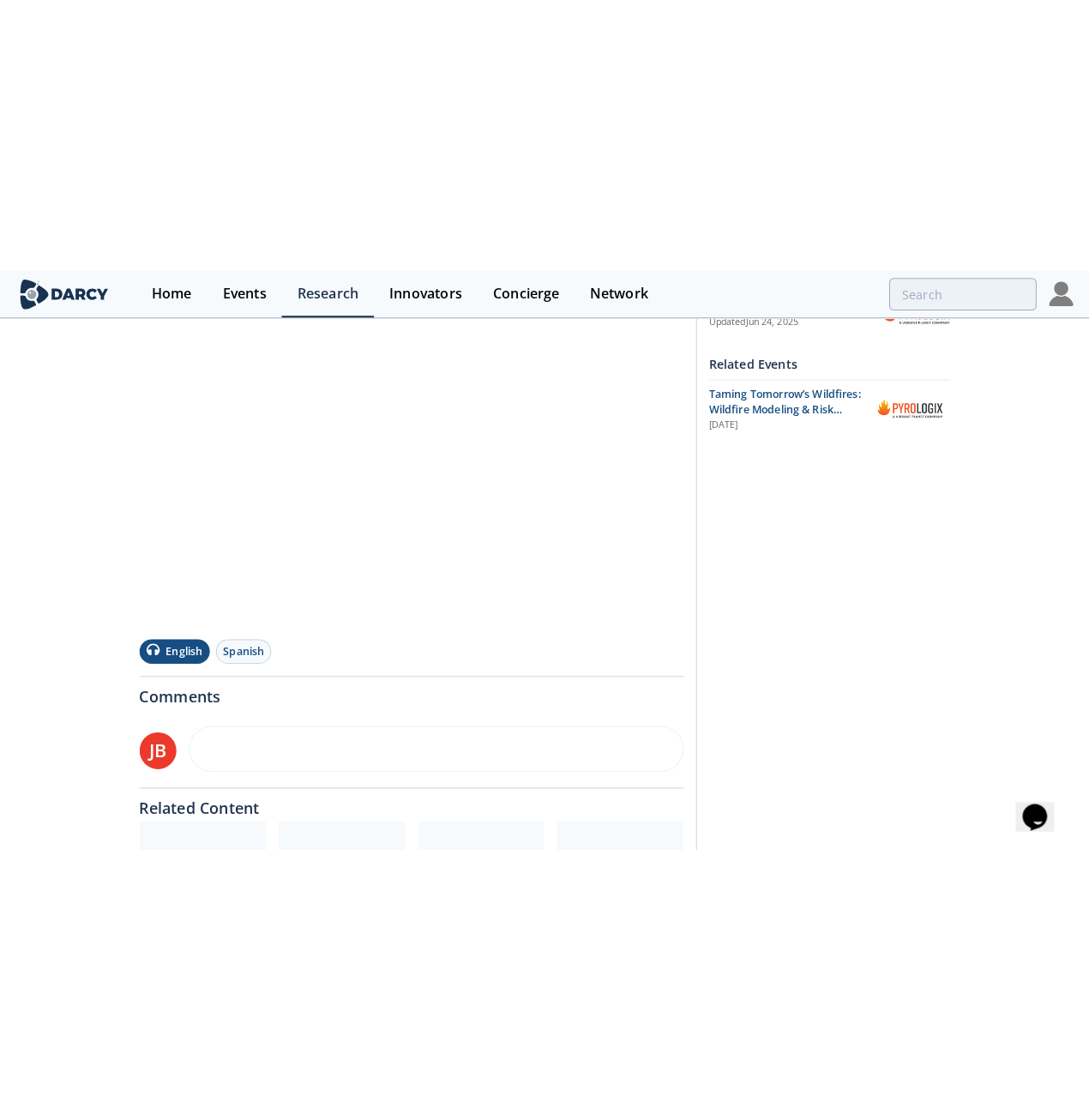 scroll, scrollTop: 0, scrollLeft: 0, axis: both 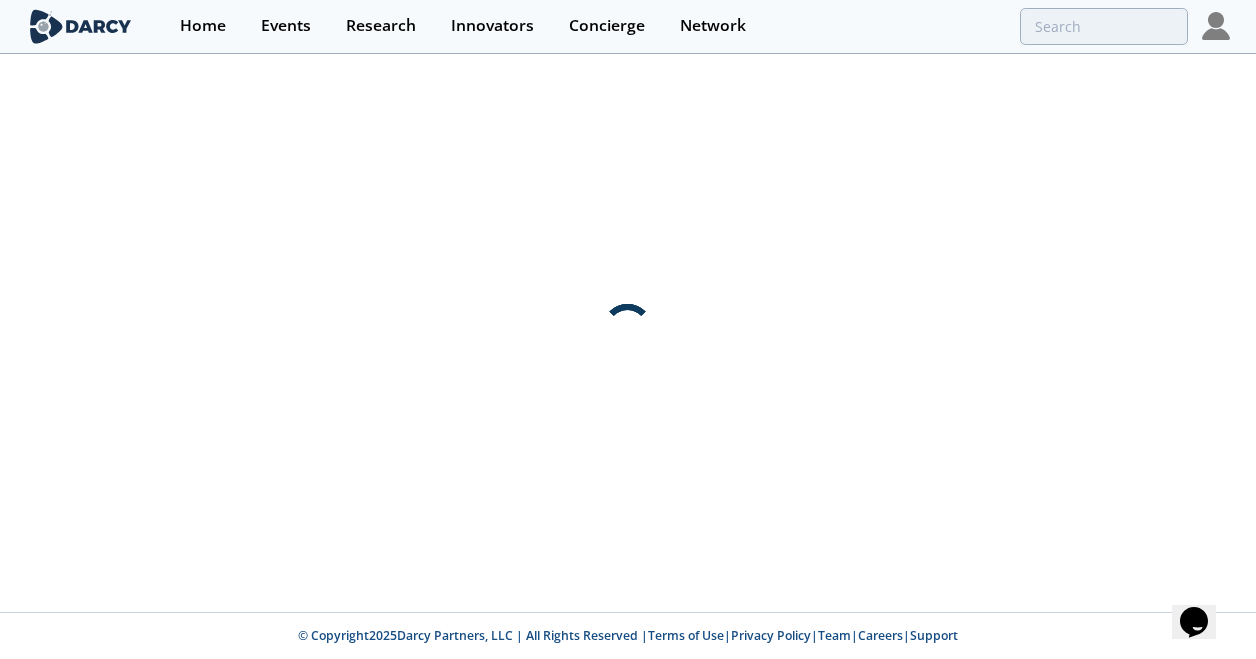 click 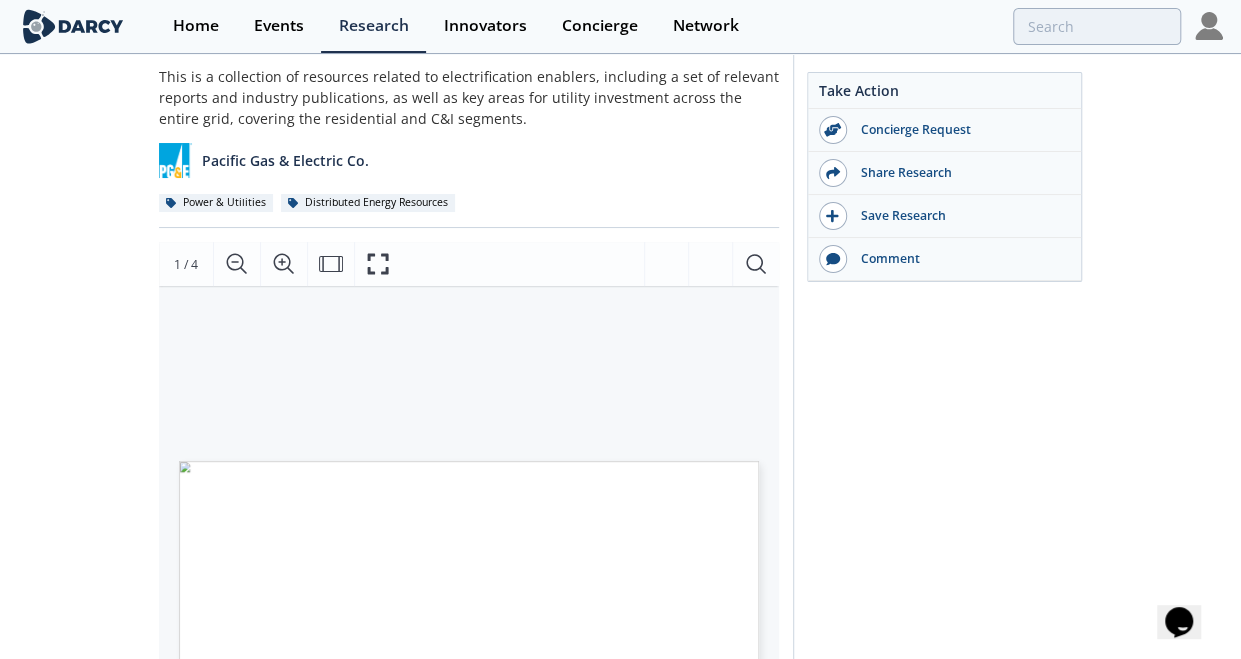 scroll, scrollTop: 98, scrollLeft: 0, axis: vertical 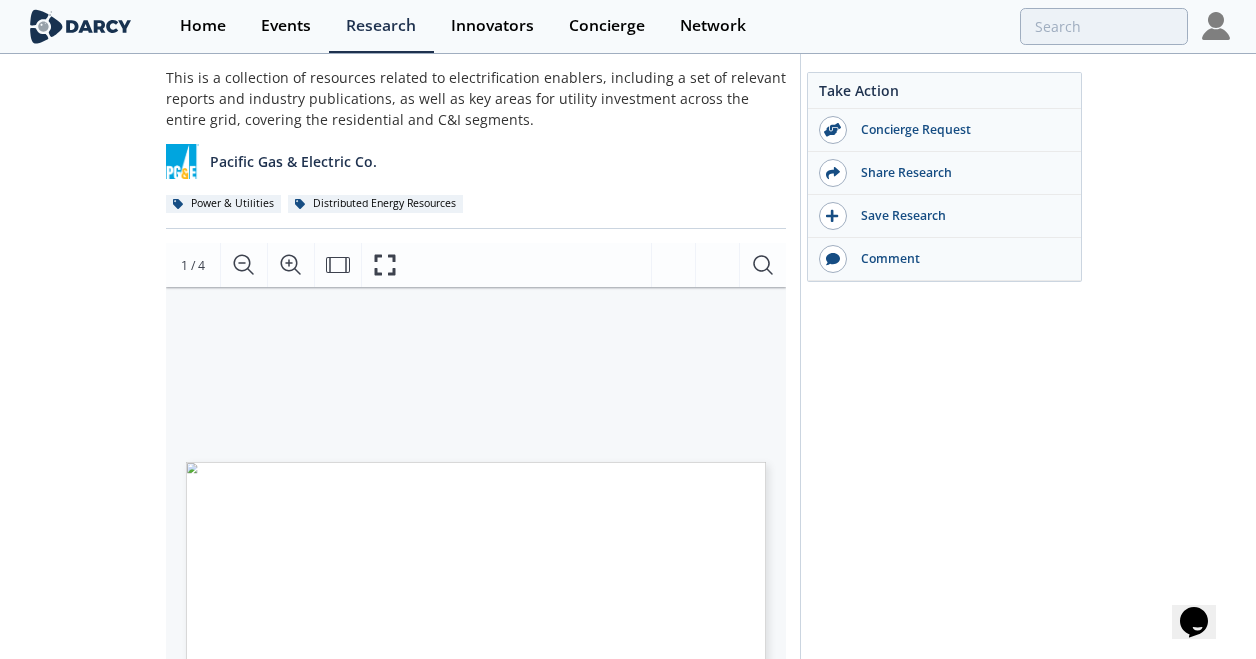 click on "City Electrification
Prepared for:
[PERSON] [LASTNAME]
INSIGHTS
PDF
POWER & UTILITIES
[ORGANIZATION] East Campus DSO, photo courtesy of [ORGANIZATION] Loading Loading Loading" at bounding box center [466, 460] 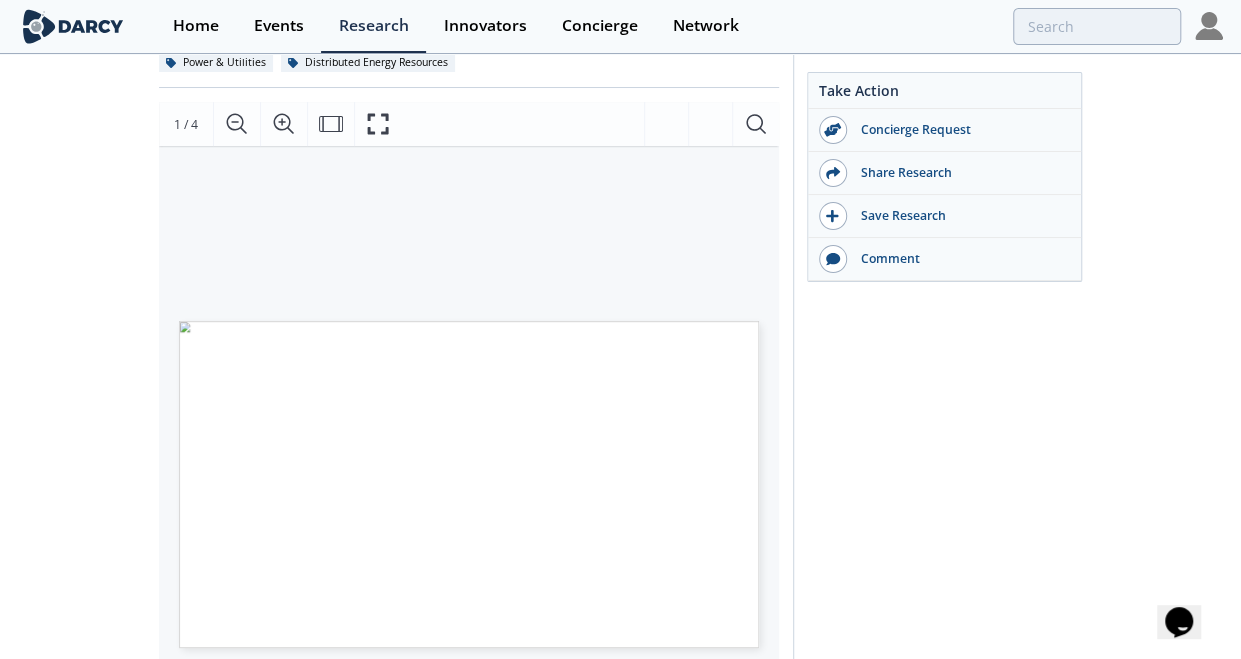 scroll, scrollTop: 240, scrollLeft: 0, axis: vertical 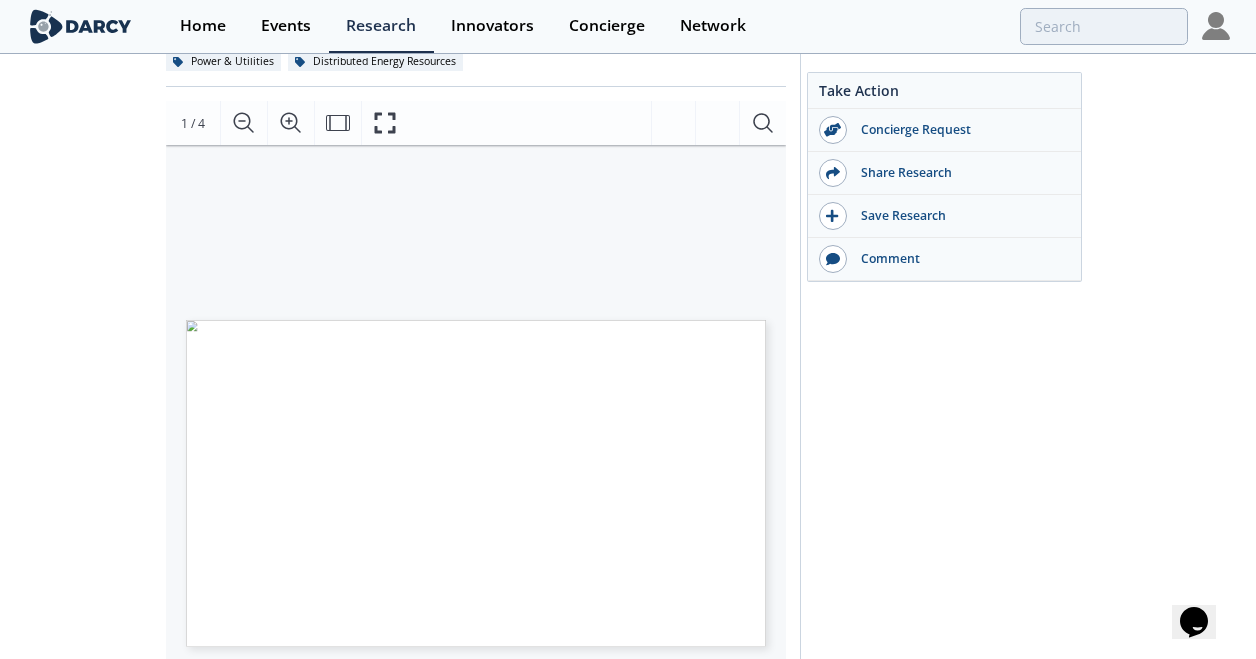 click at bounding box center [580, 534] 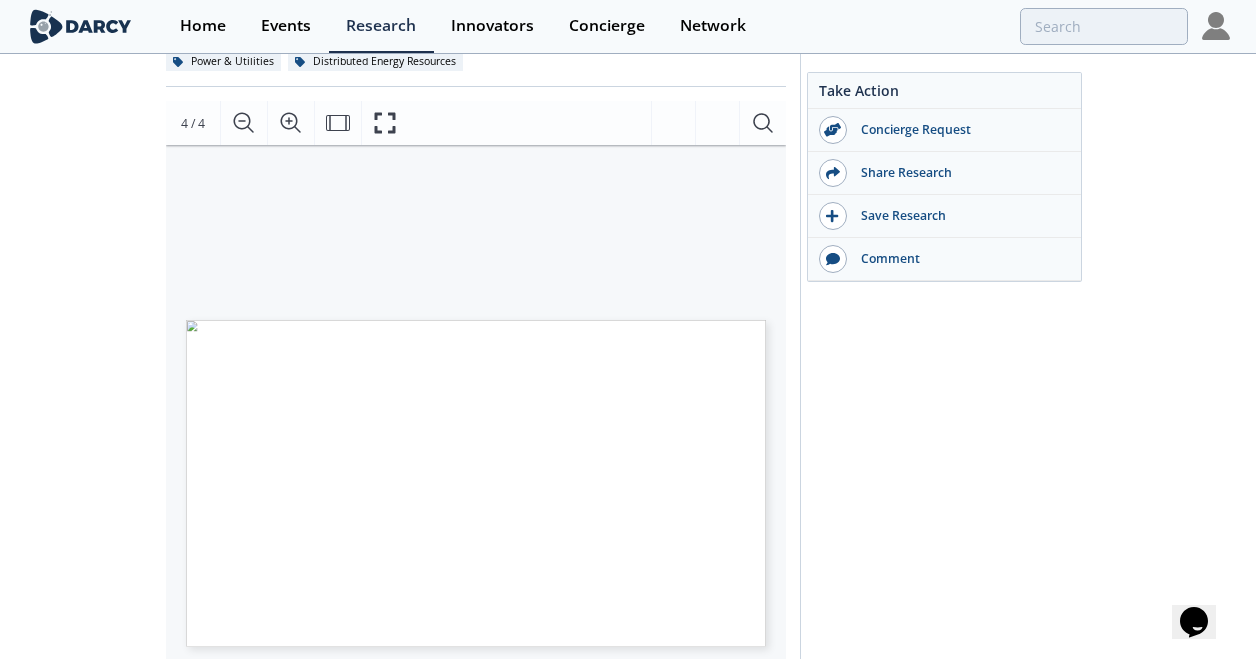 drag, startPoint x: 284, startPoint y: 181, endPoint x: 219, endPoint y: 280, distance: 118.43141 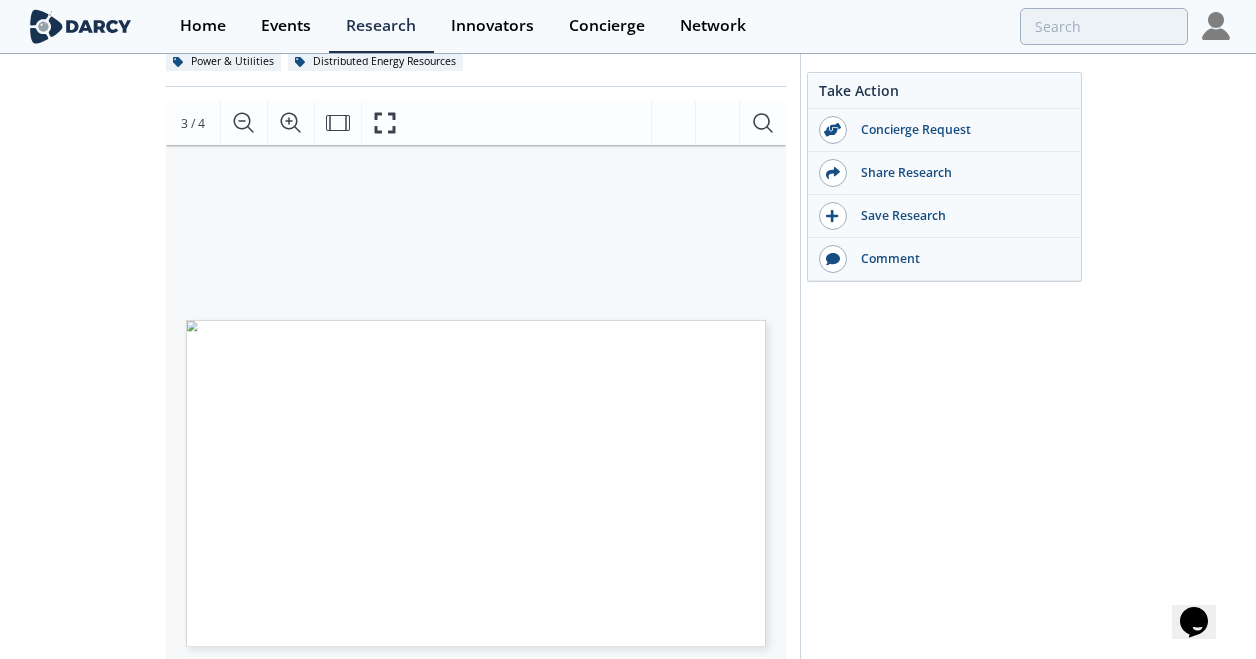 click at bounding box center (625, 542) 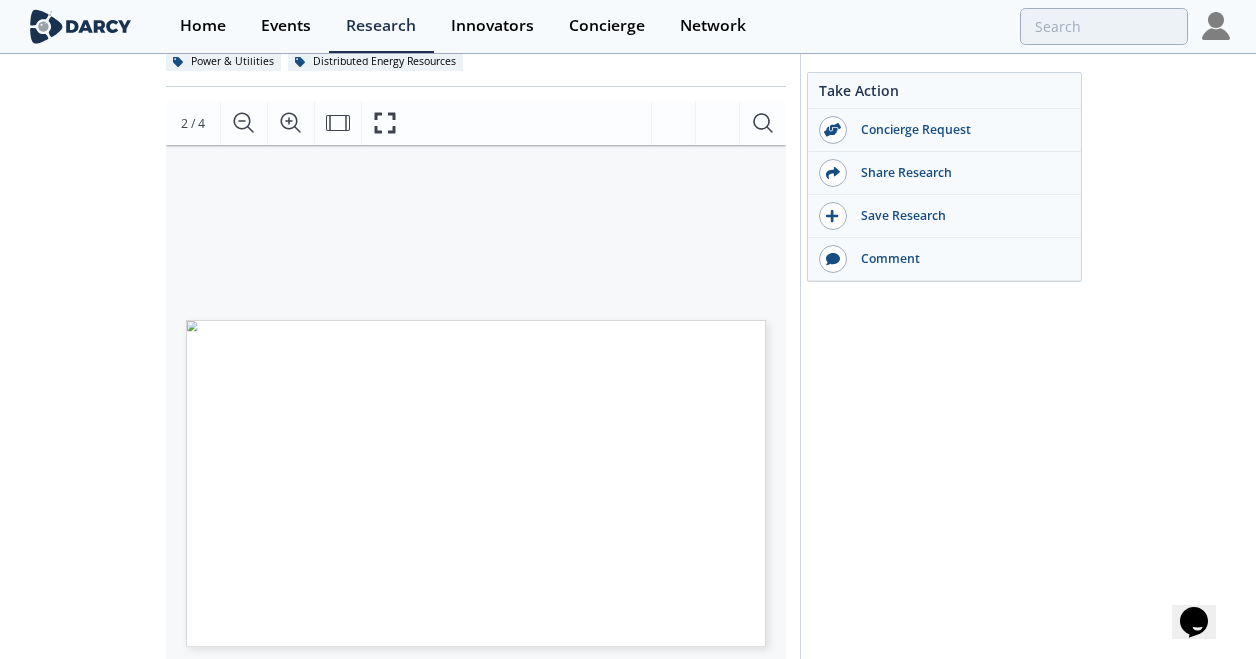 click on "Clickable logos link
to external reports /
presentations
ENABLING ELECTRIFICATION SOLUTIONS
LITERATURE REVIEW
Distributed Capacity Procurement: Unlocking Grid Value with Utility-Led DER Deployment
A close-up of a car charging station
AI-generated content may be incorrect. Proprietary and confidential  2
City Electrification
Prepared for:
[PERSON] [LASTNAME]
INSIGHTS
PDF
POWER & UTILITIES
[ORGANIZATION] East Campus DSO, photo courtesy of [ORGANIZATION] Smart panels
Often aimed to
enable whole -
home energy
management
and/or mitigate
service upgrade
costs, these
solutions include
significant
monitoring and
control
capabilities.
•  Landscape
•  Tech.
Comparison
•  Latest Forum
Clickable logos link
to Innovator Storefront
and [PERSON] Materials
Panel
Synchrophasors
•  Landscape
•  Latest Forum
MV sensors
•  Landscape
•  Latest Forum
Dx transformer
monitors
•  Landscape
•  Latest Forum
Grid edge/AMI
Next-gen meters,
- -" at bounding box center [466, 318] 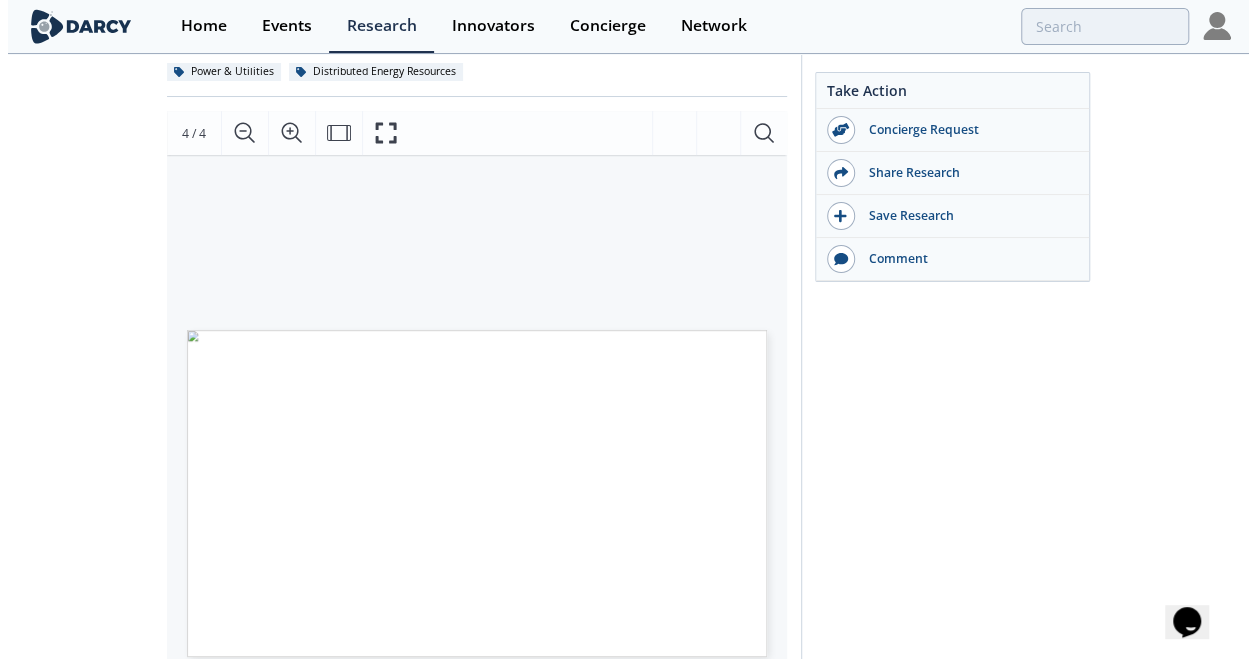 scroll, scrollTop: 240, scrollLeft: 0, axis: vertical 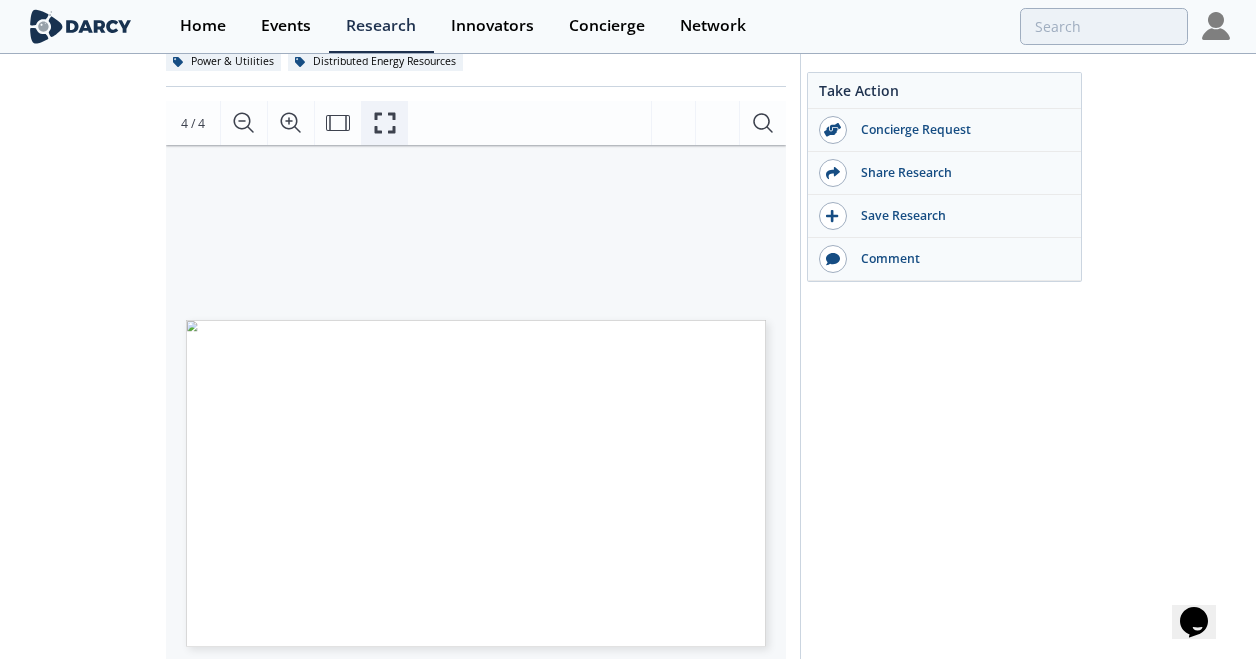 click 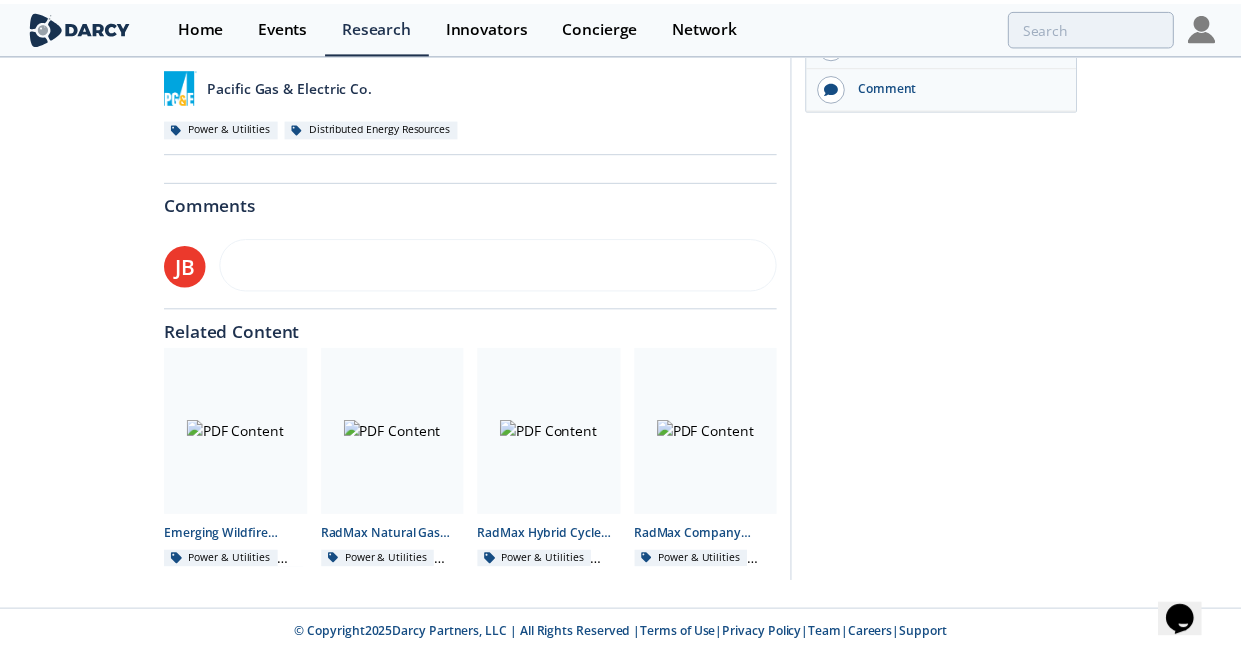 scroll, scrollTop: 0, scrollLeft: 0, axis: both 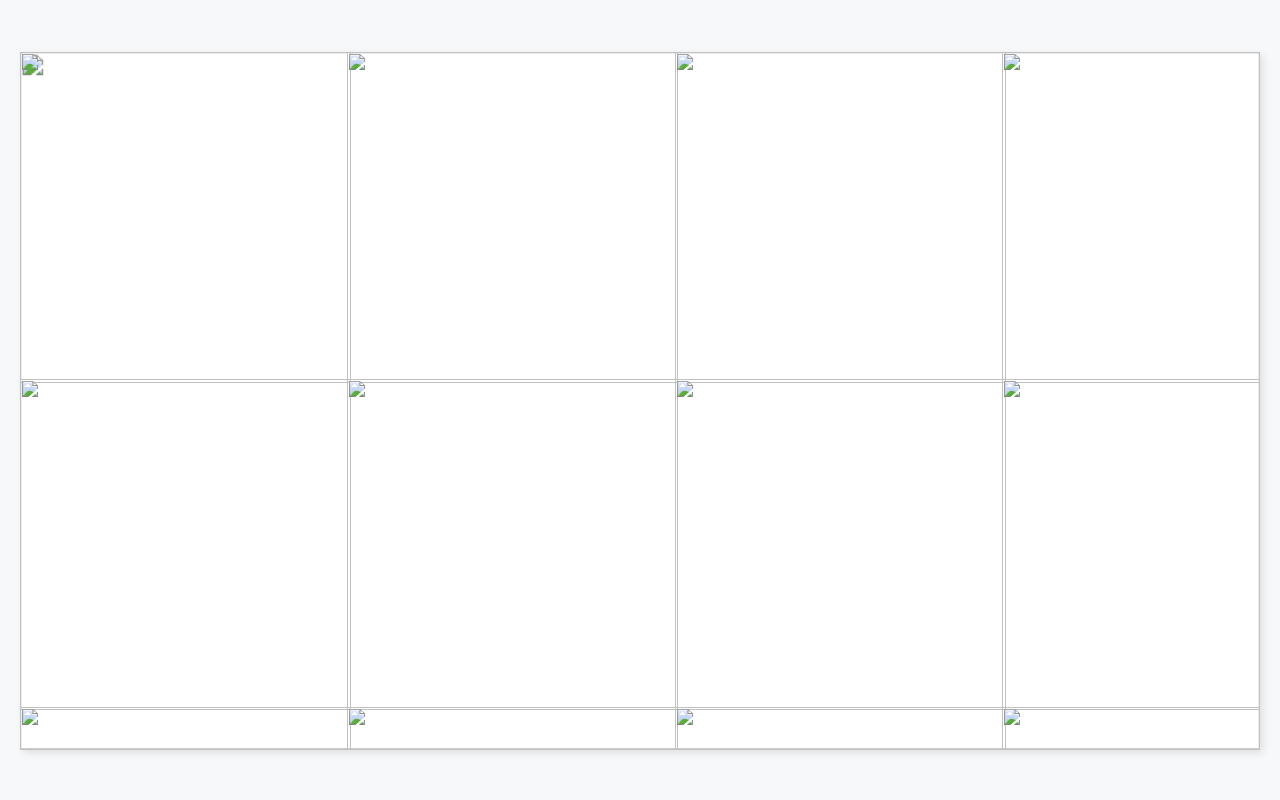 click at bounding box center (975, 616) 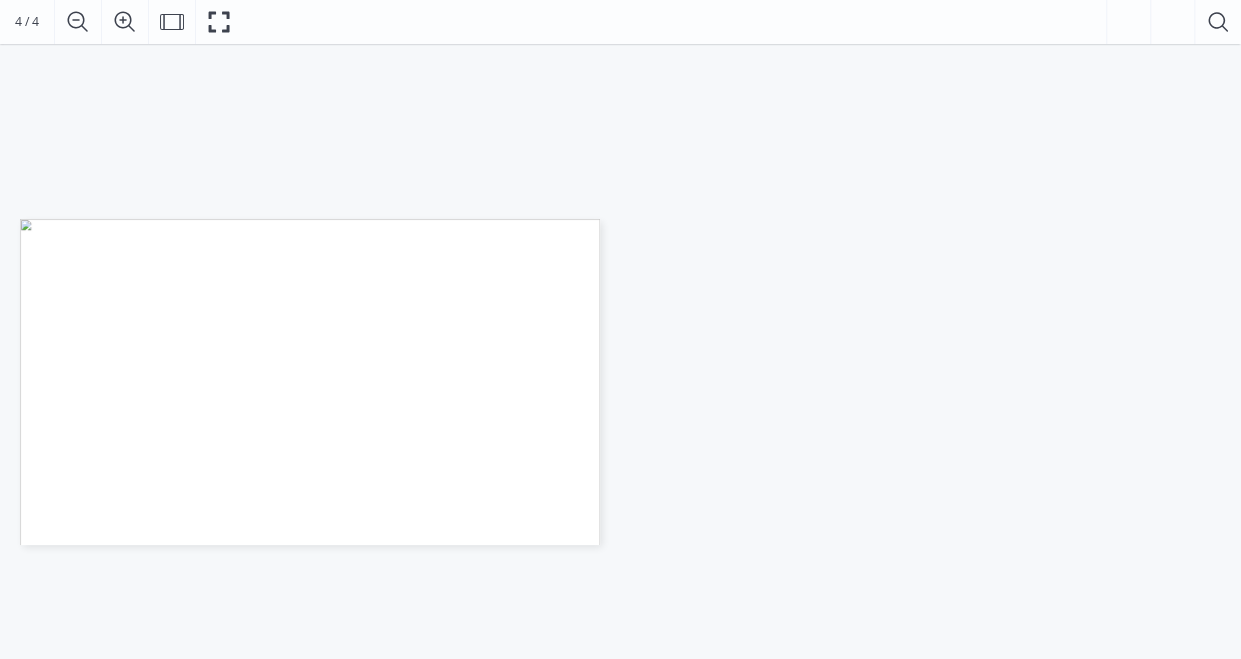 scroll, scrollTop: 117, scrollLeft: 0, axis: vertical 